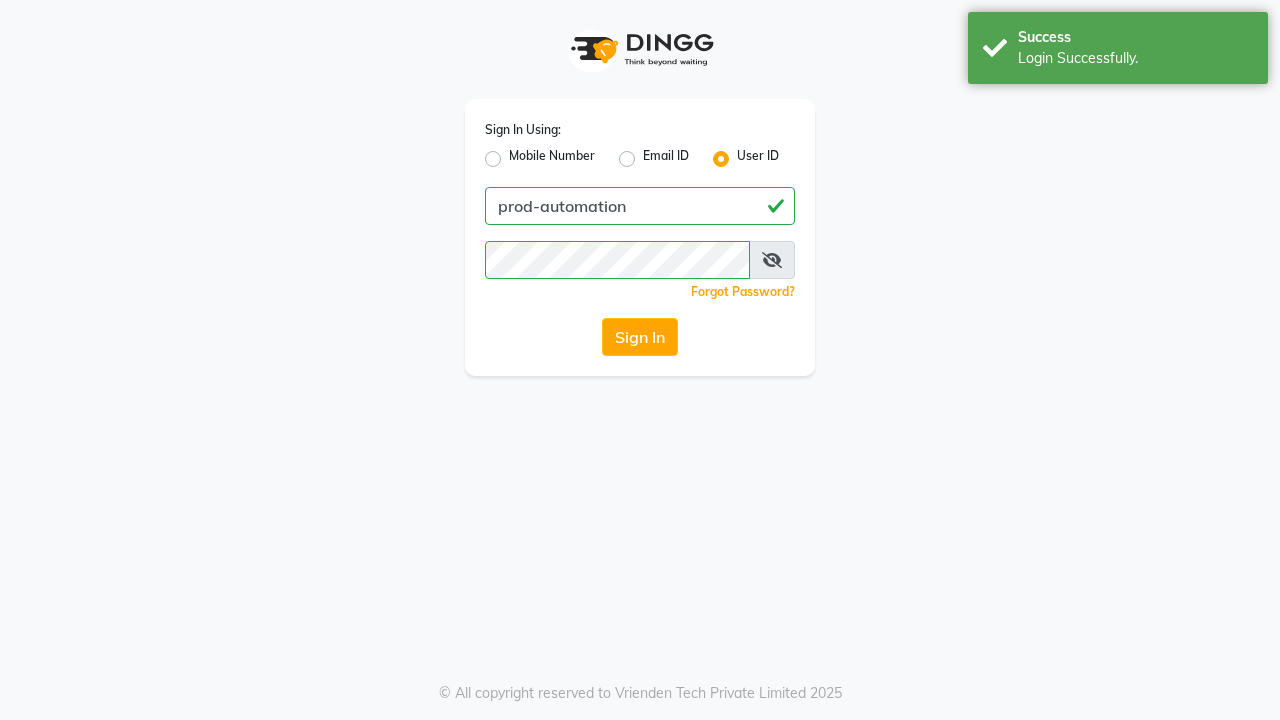 scroll, scrollTop: 0, scrollLeft: 0, axis: both 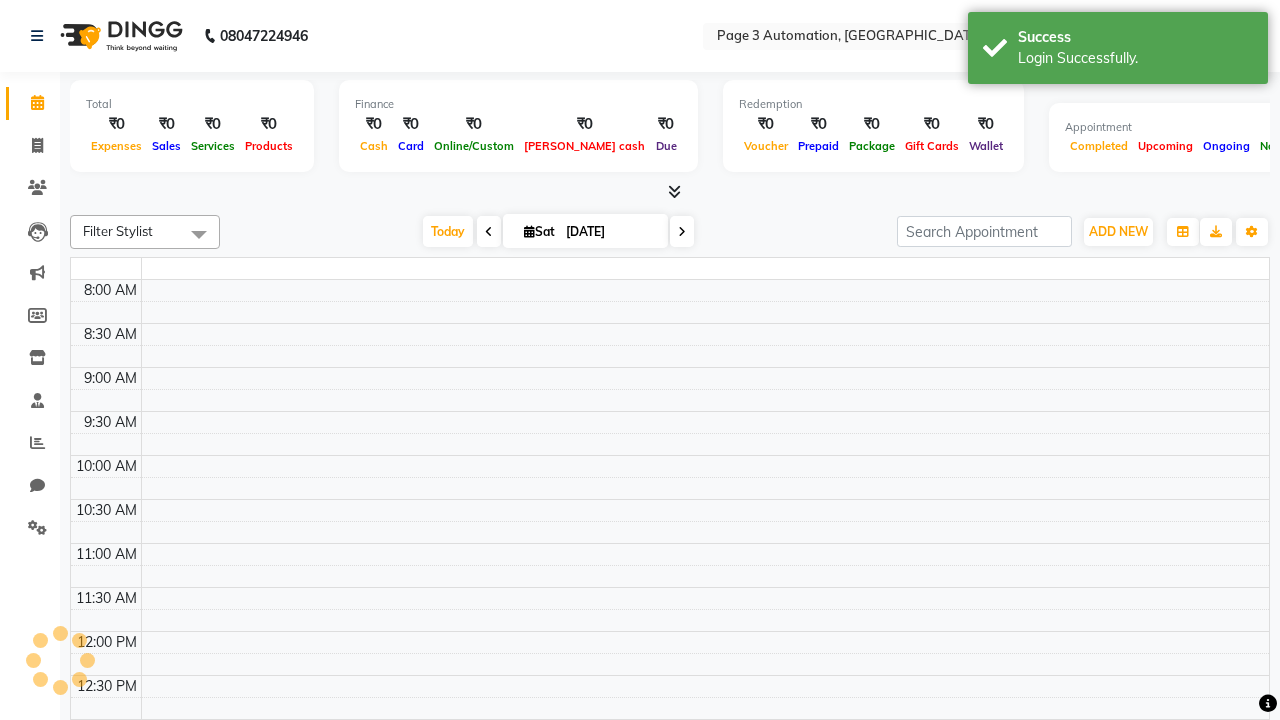 select on "en" 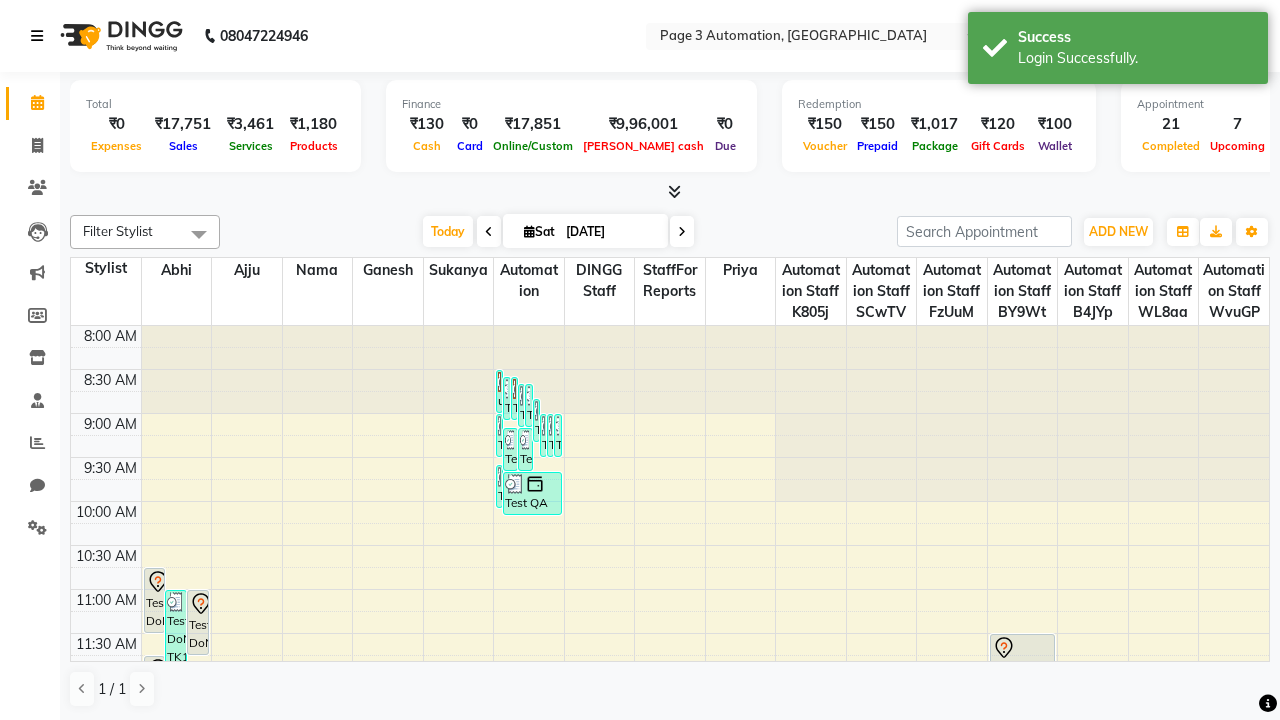 click at bounding box center [37, 36] 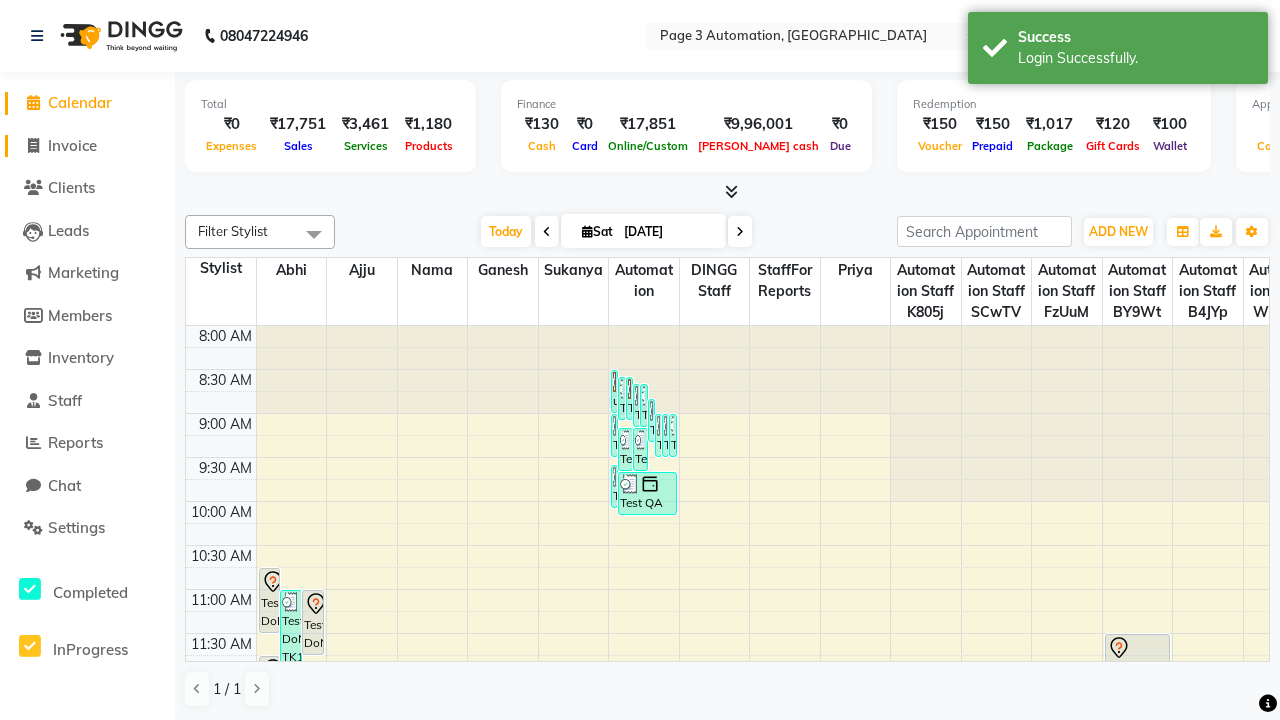 click on "Invoice" 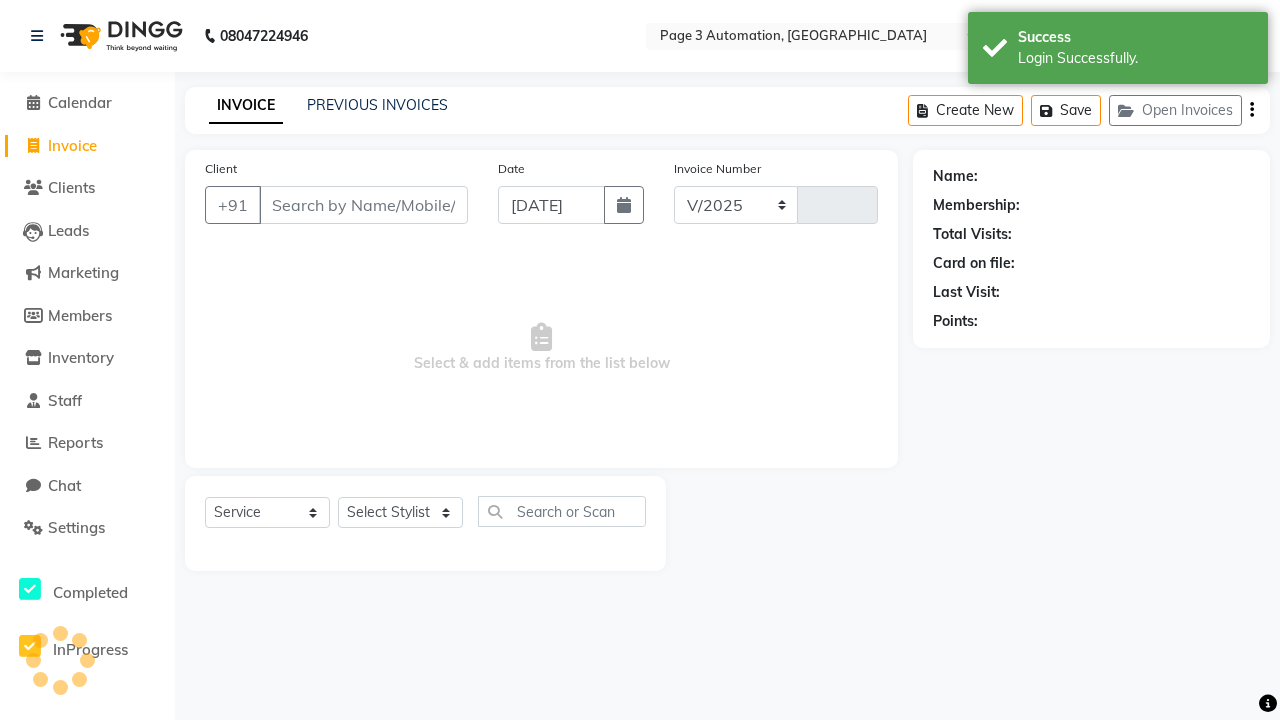 select on "2774" 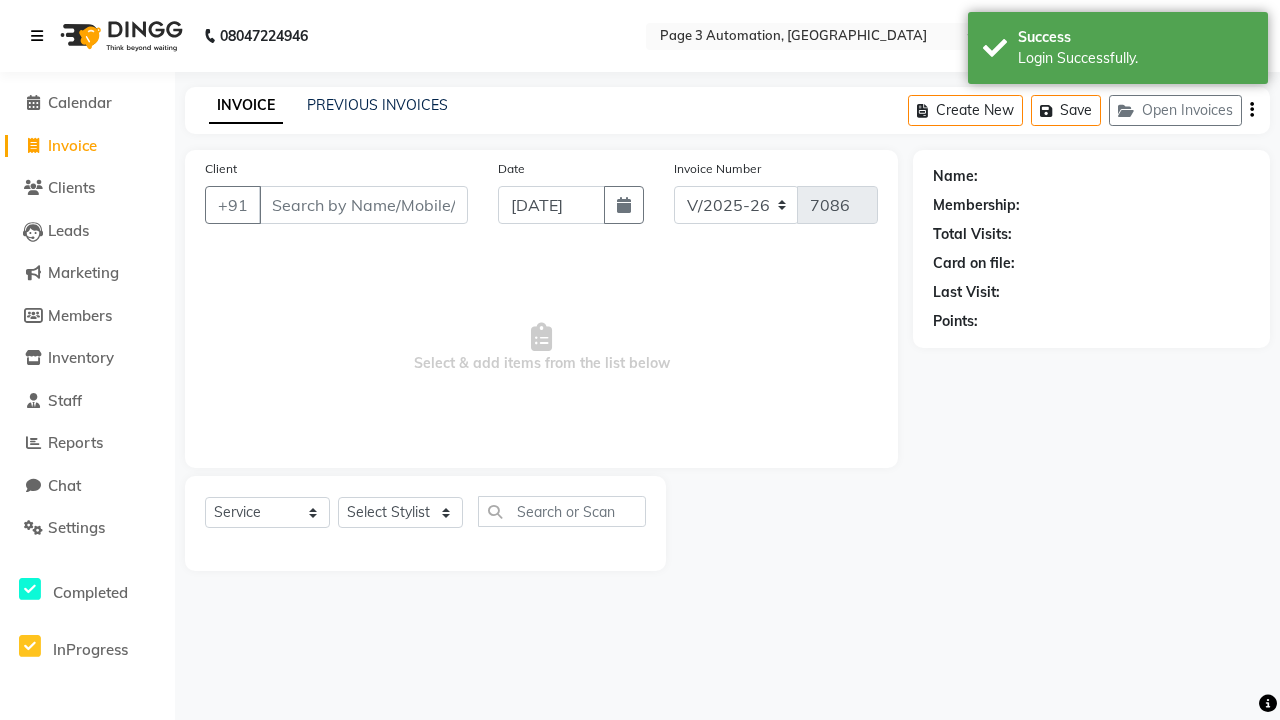 click at bounding box center (37, 36) 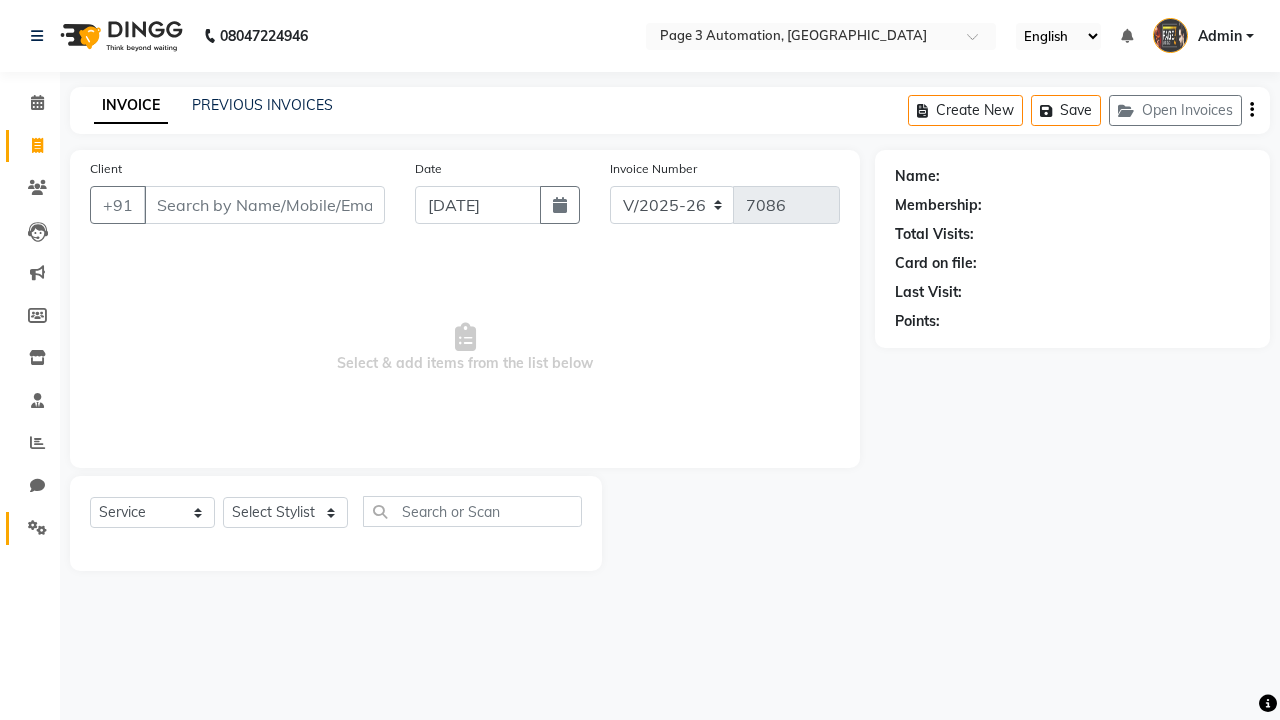 click 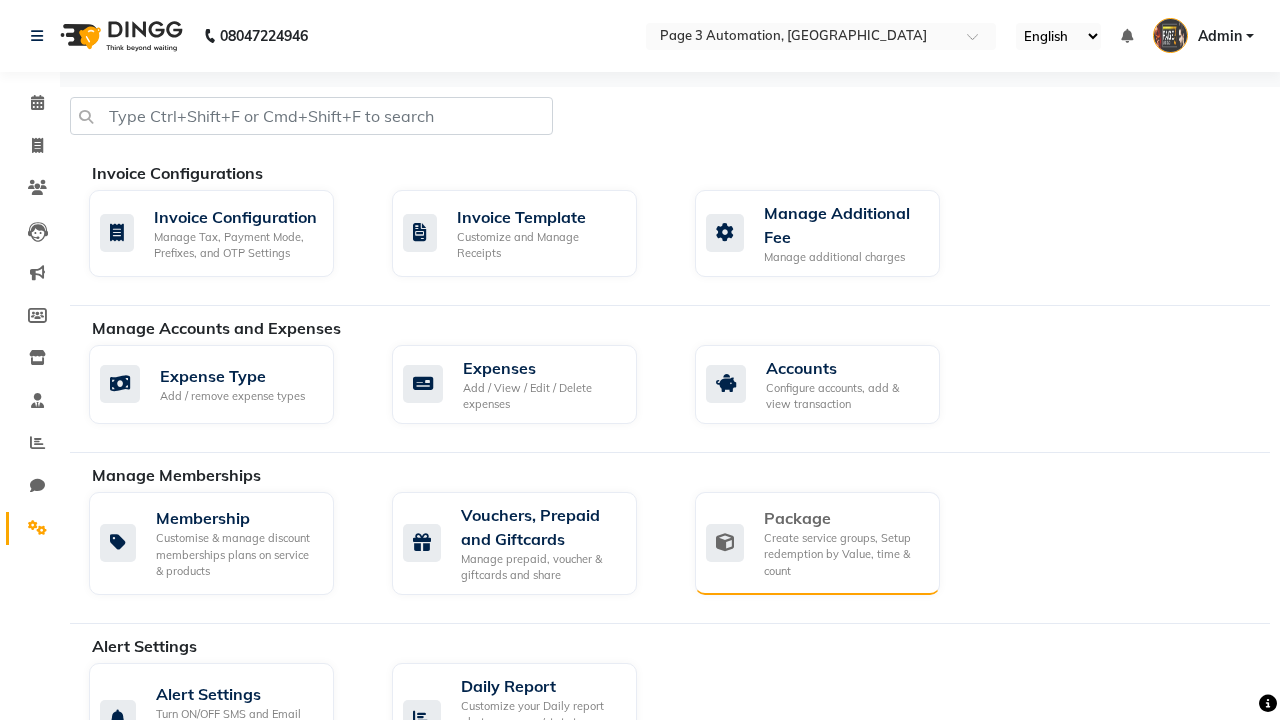 click on "Package" 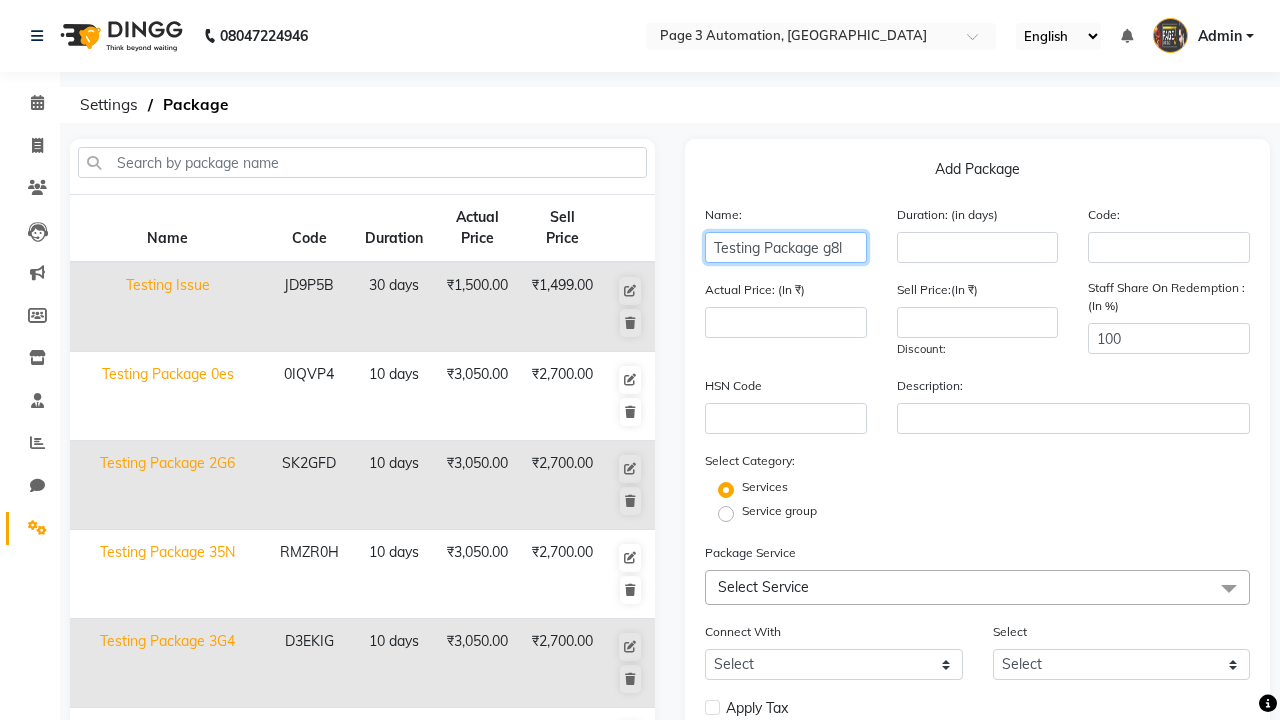 type on "Testing Package g8l" 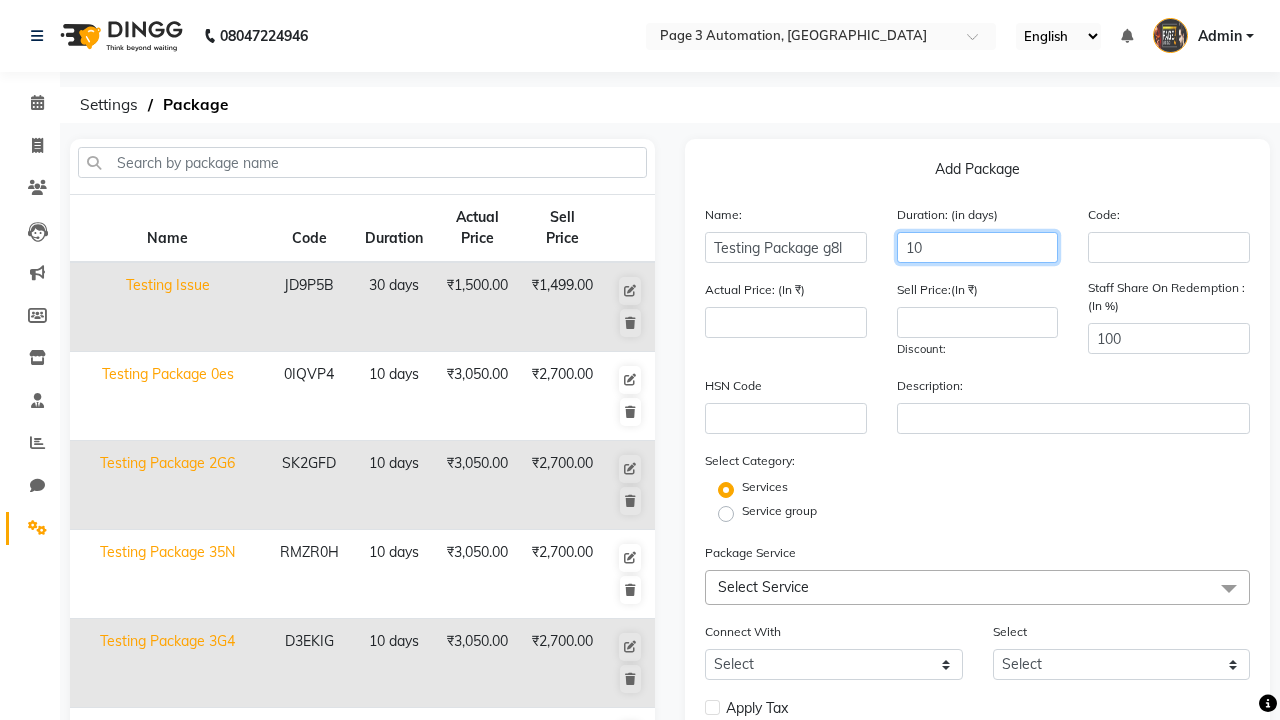 type on "10" 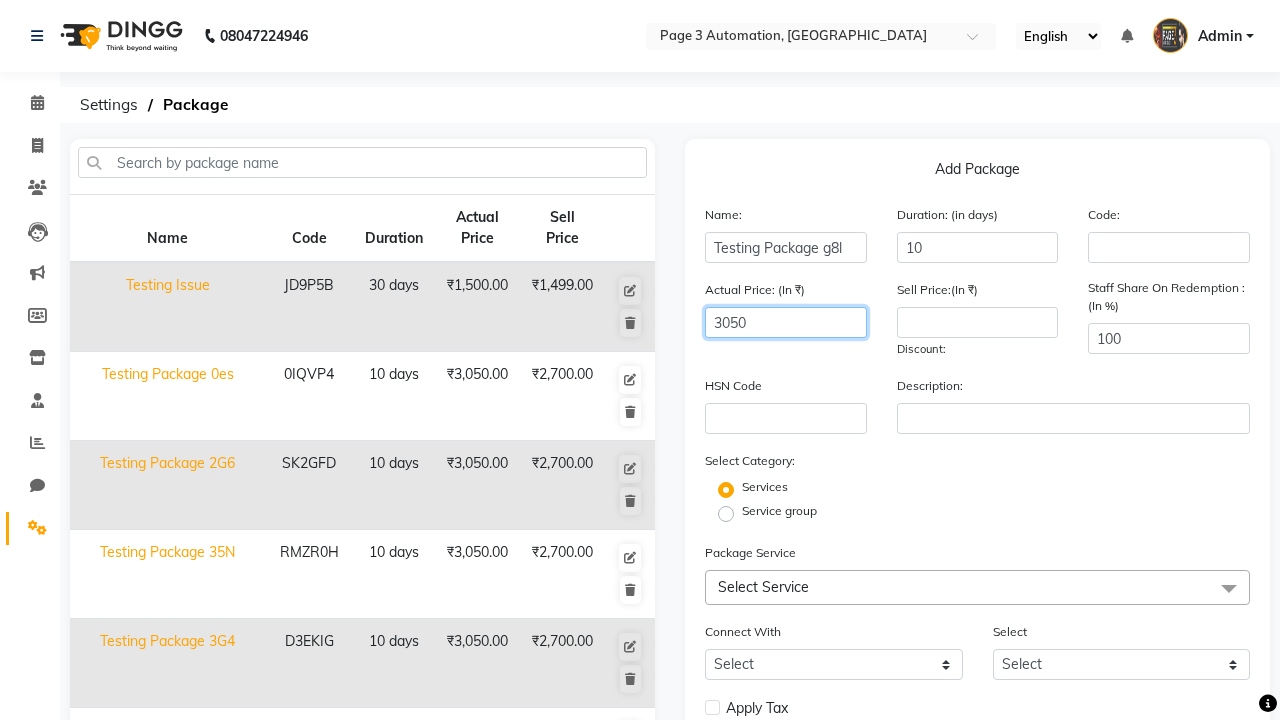 type on "3050" 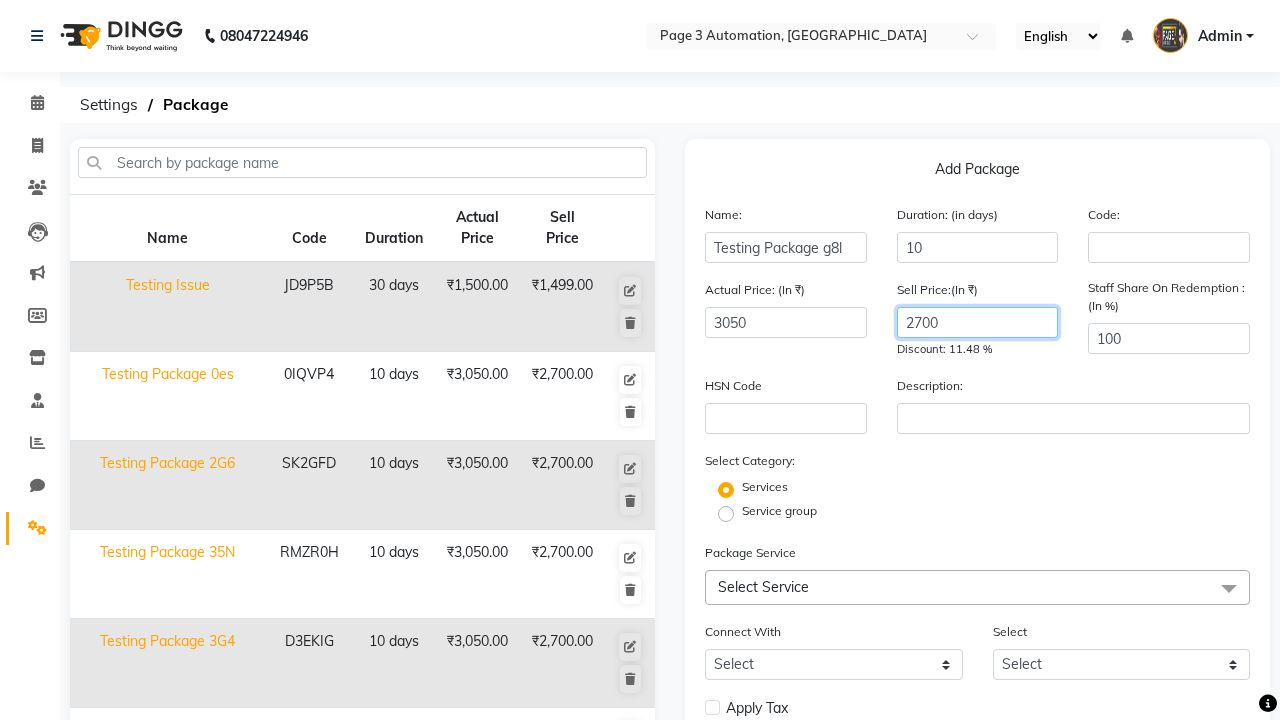 type on "2700" 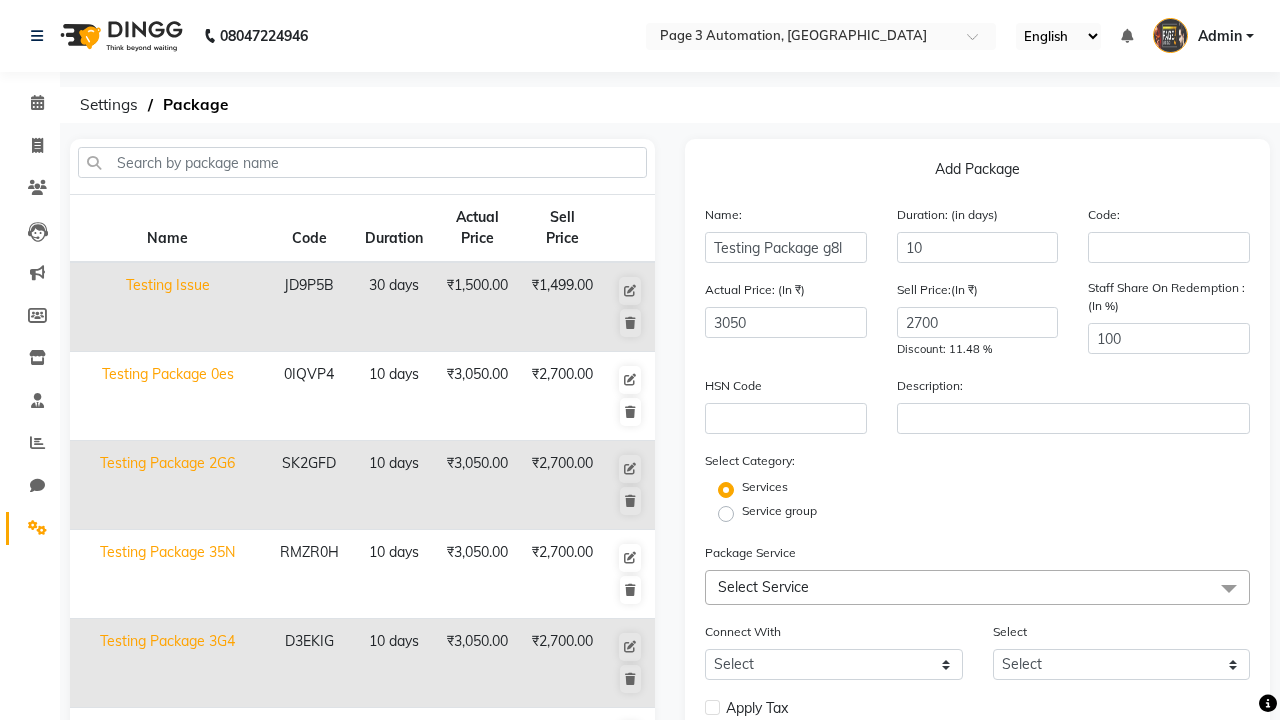 click on "Service group" 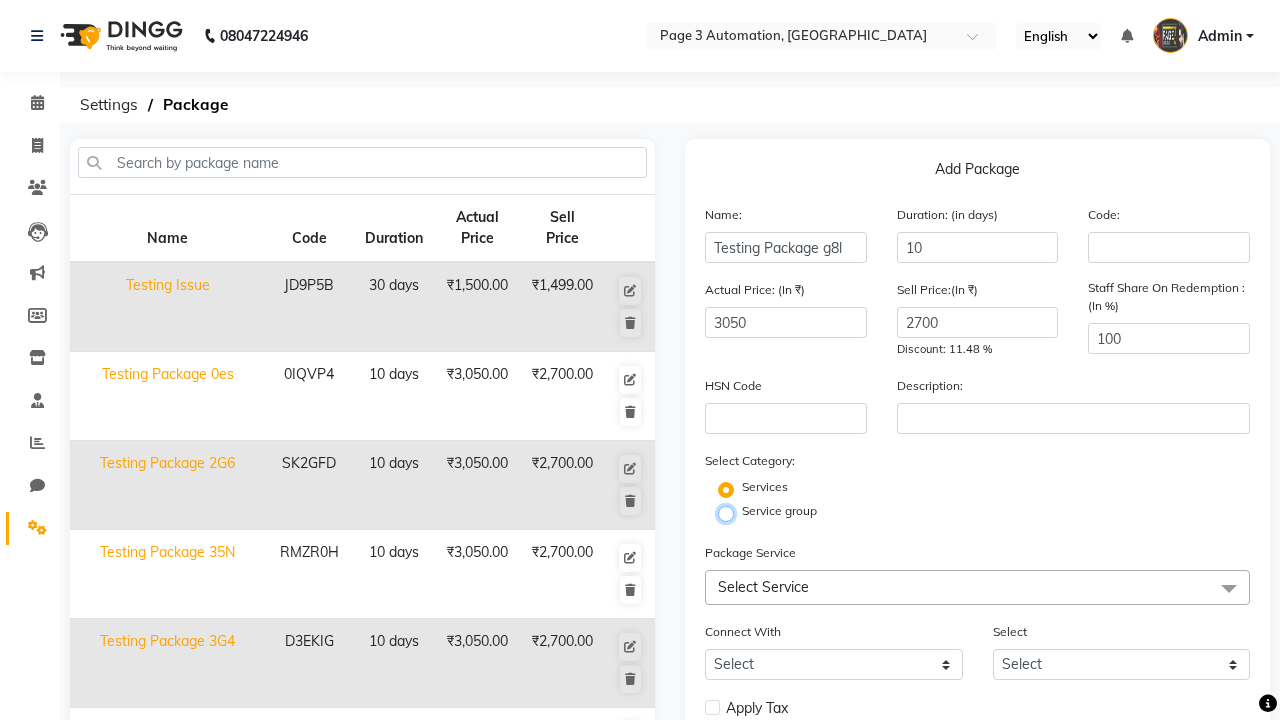 click on "Service group" at bounding box center [732, 512] 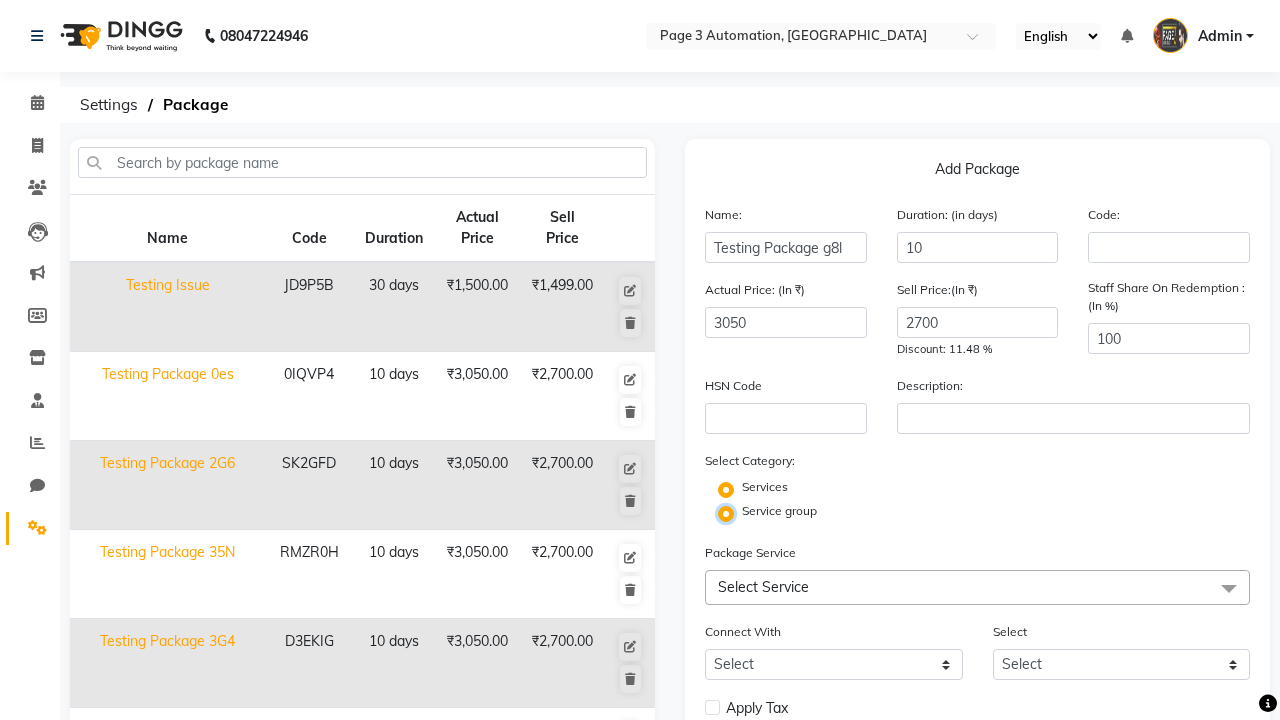 radio on "false" 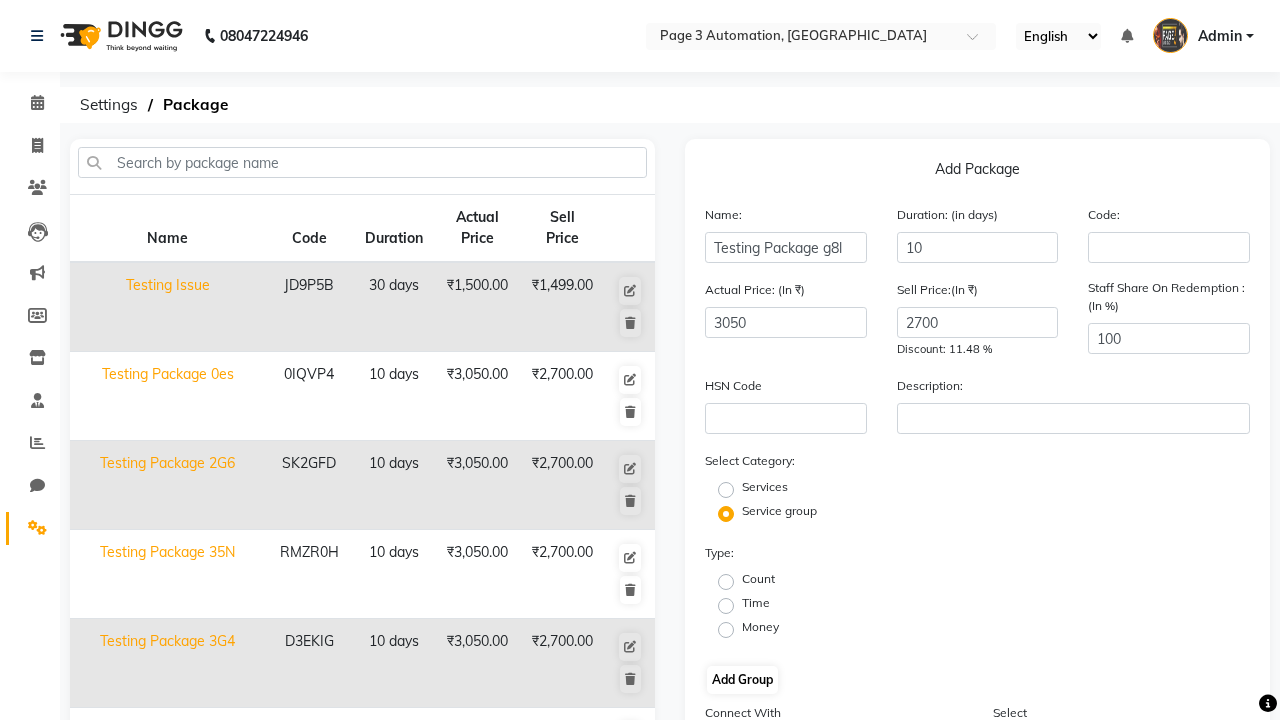 click on "Time" 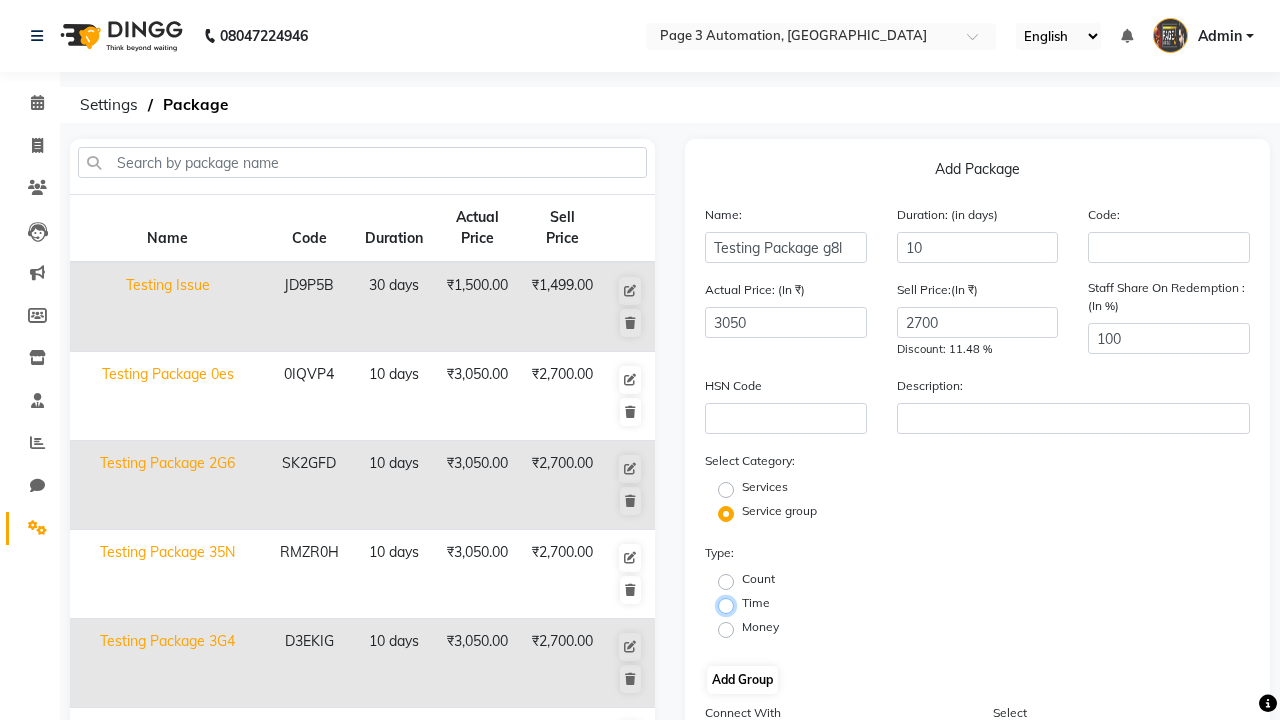 click on "Time" at bounding box center (732, 604) 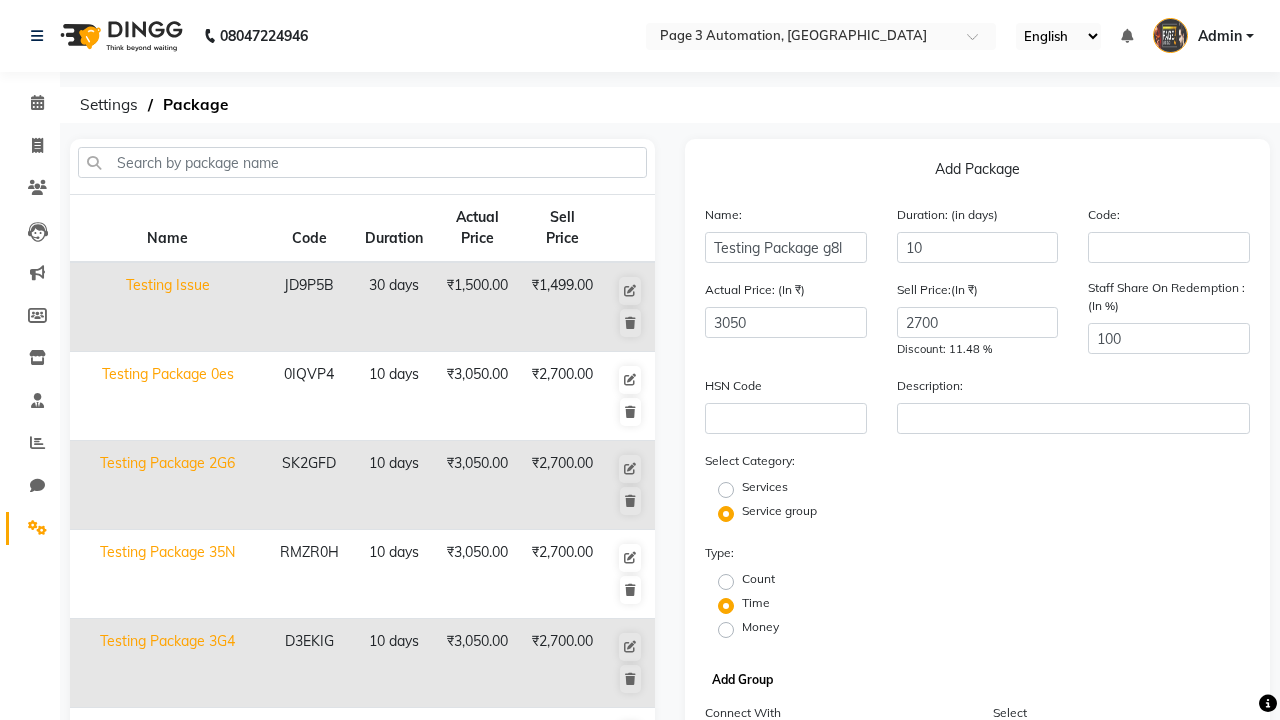 click on "Add Group" 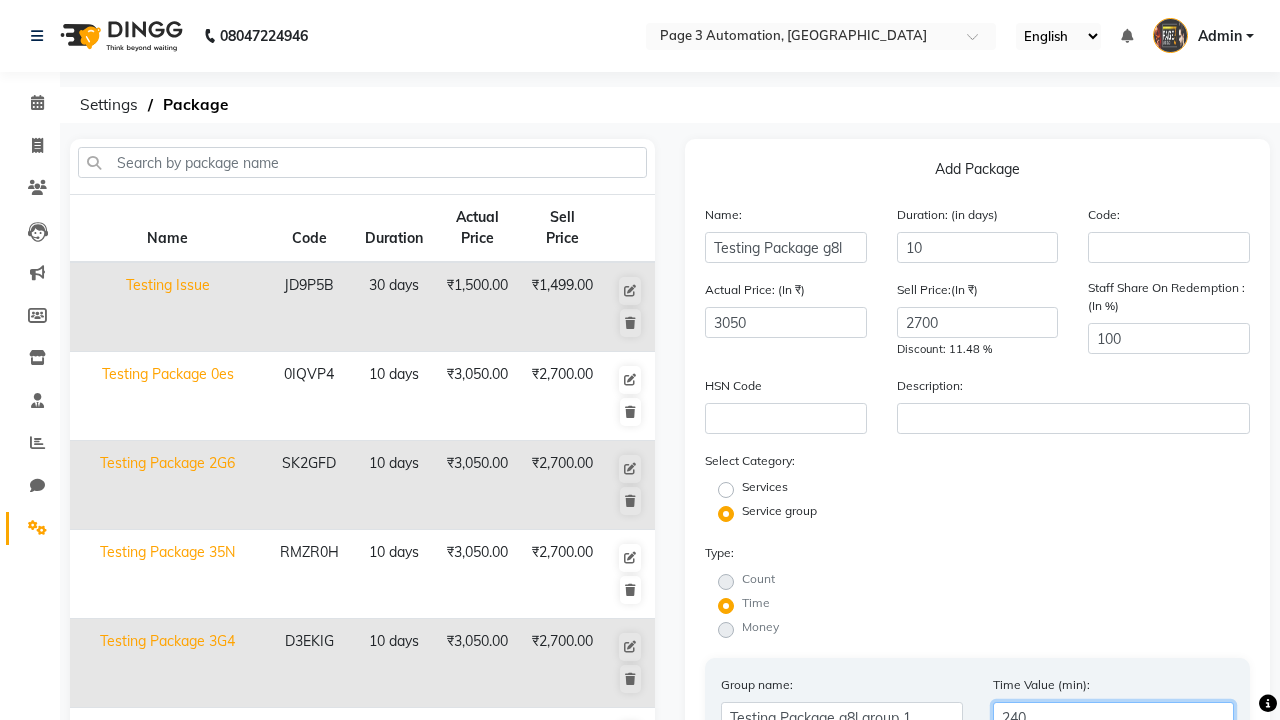 type on "240" 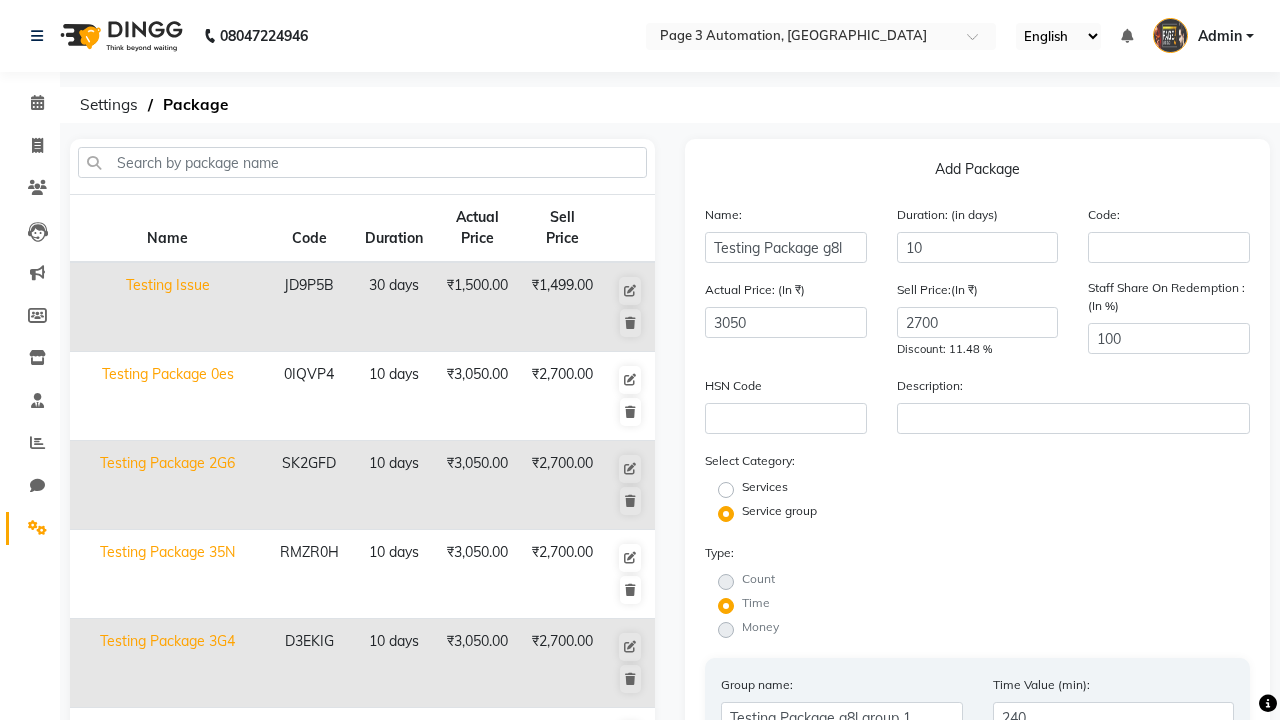 click on "All Services" 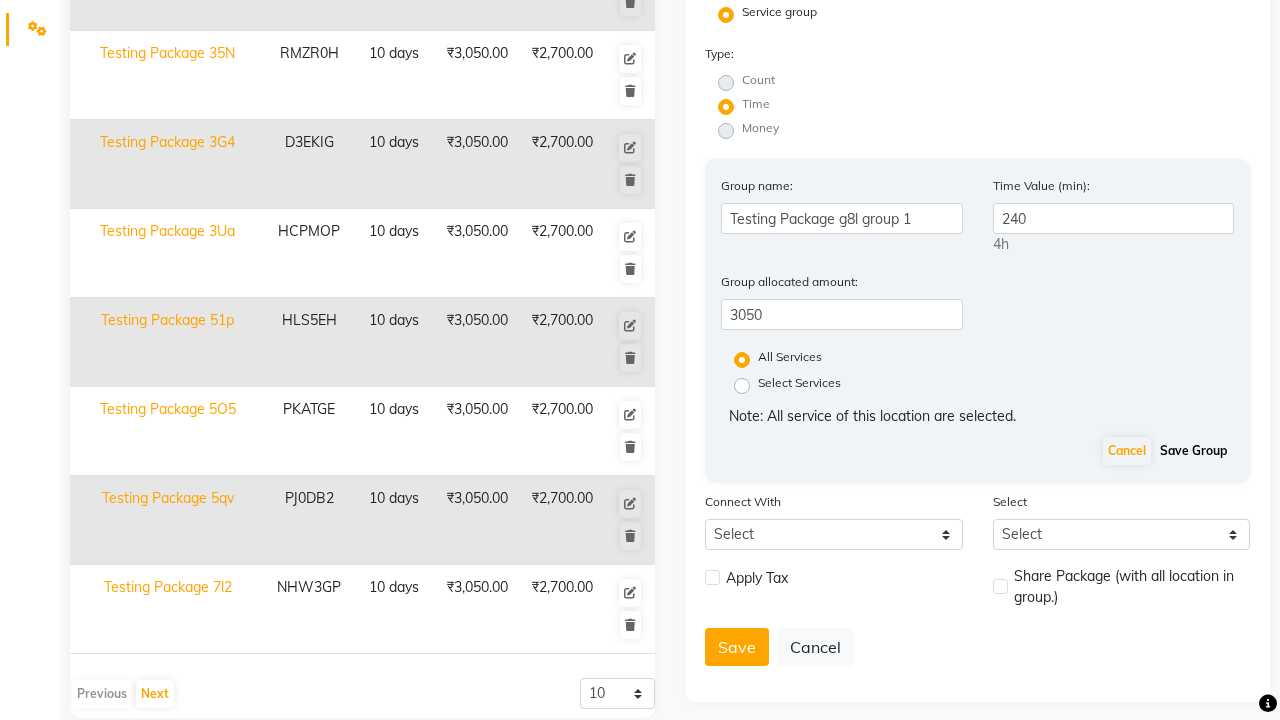 click on "Save Group" 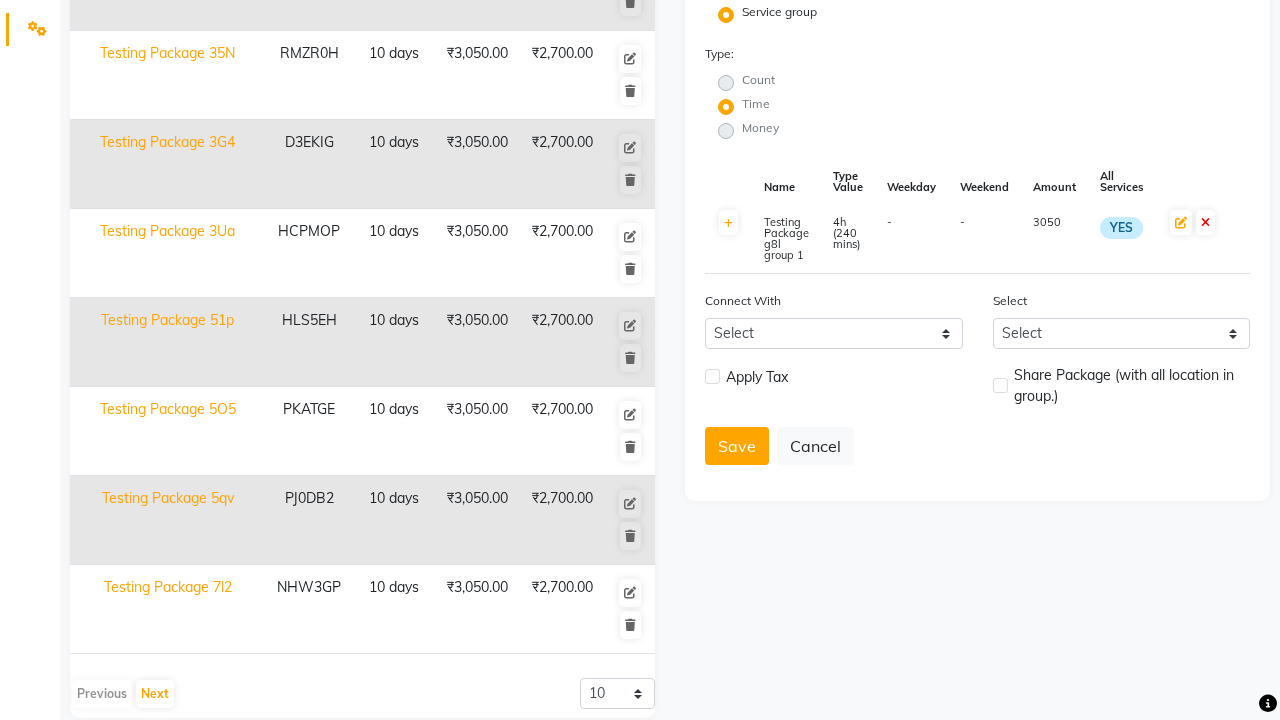 click 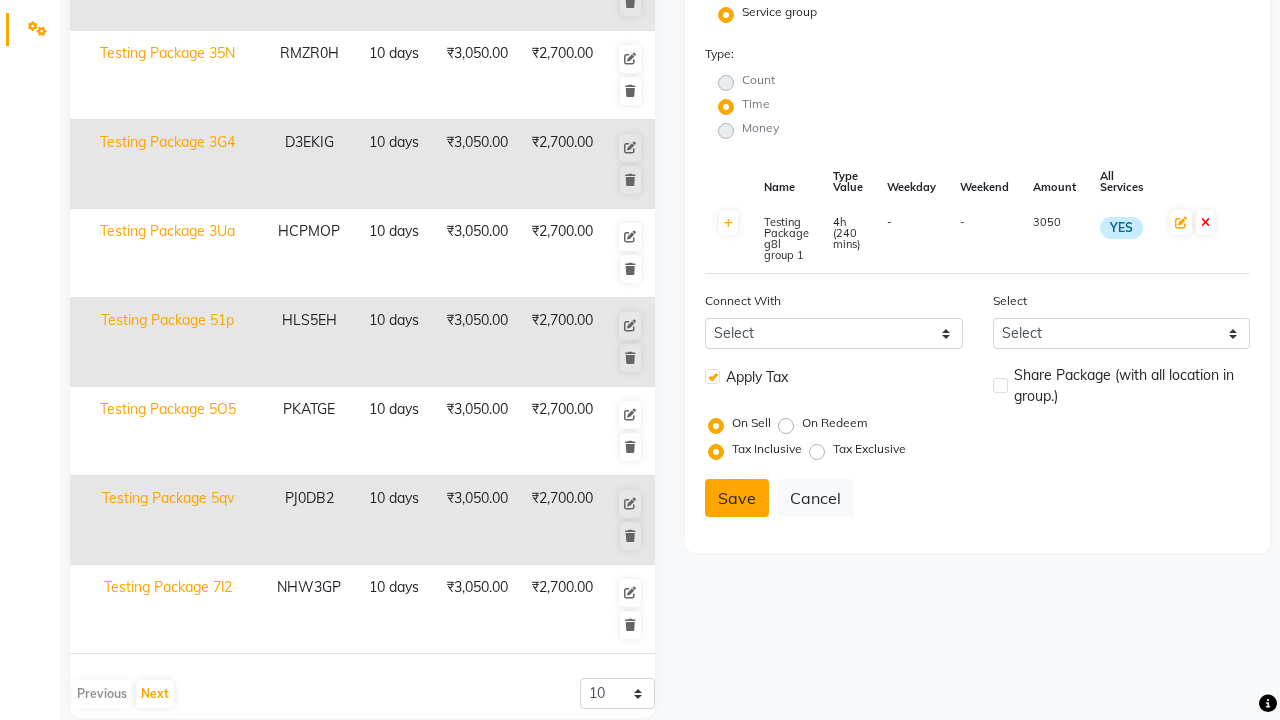 click 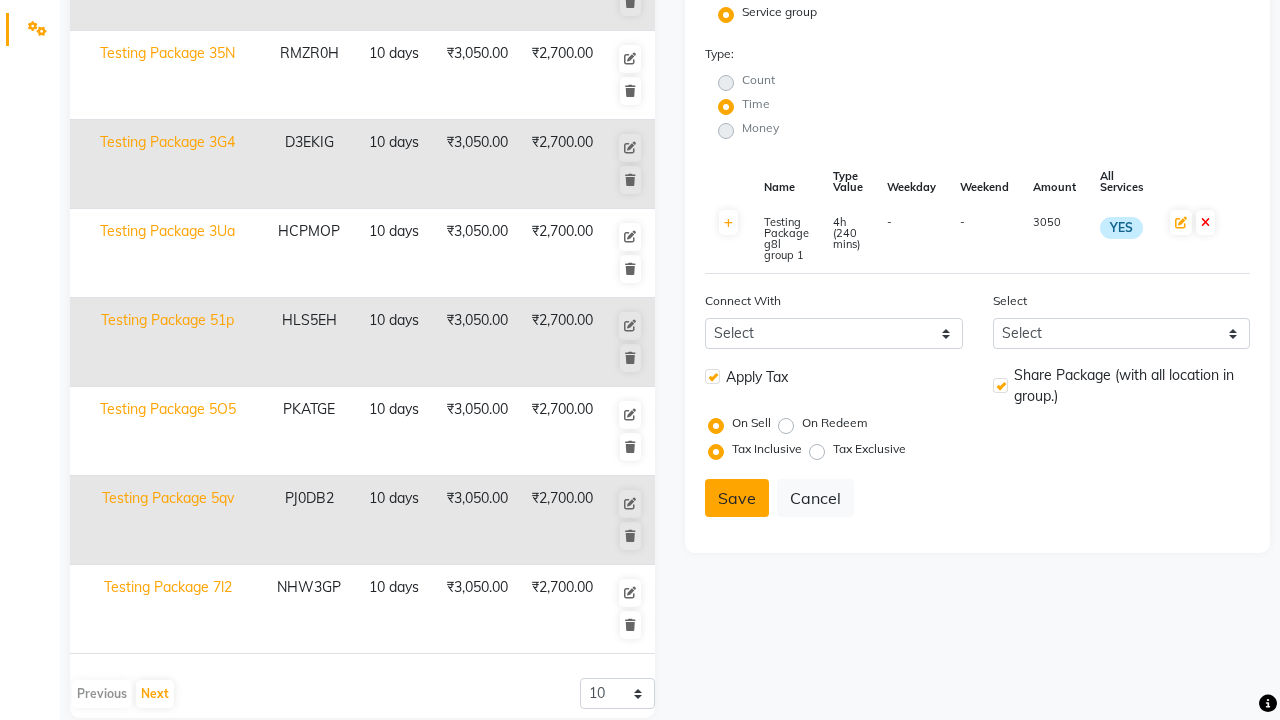 click on "Save" 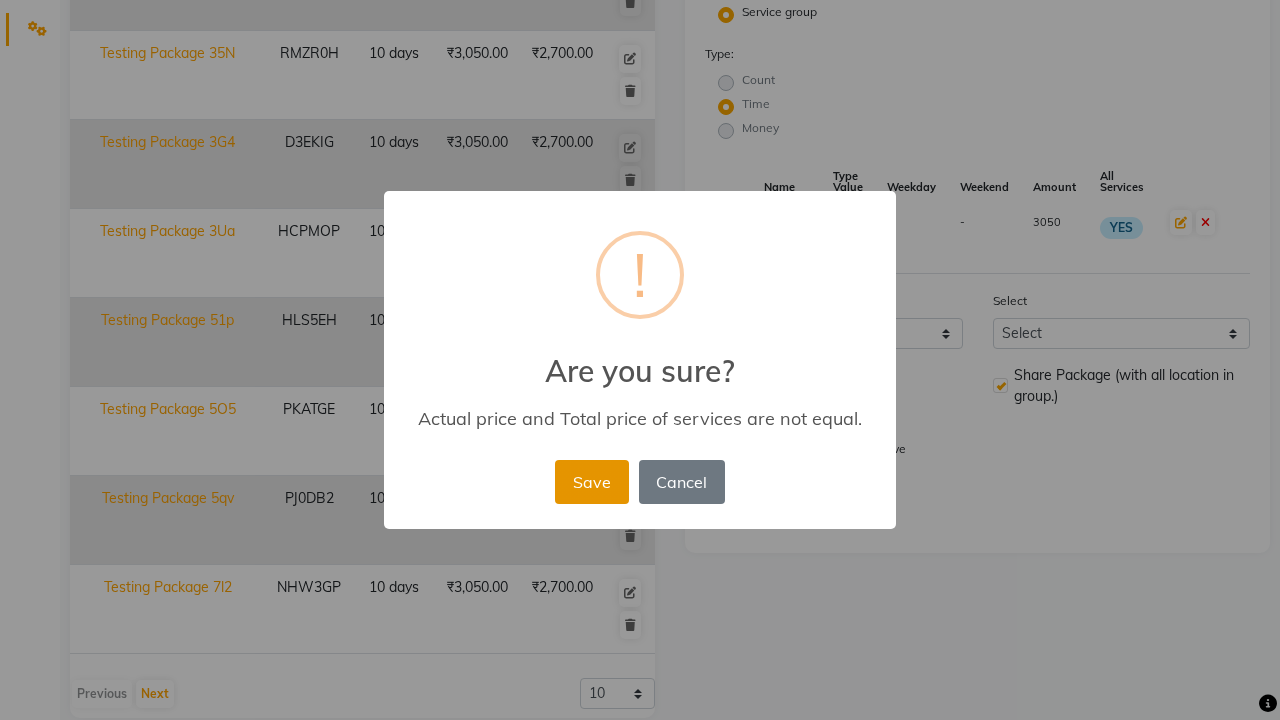 click on "Save" at bounding box center [591, 482] 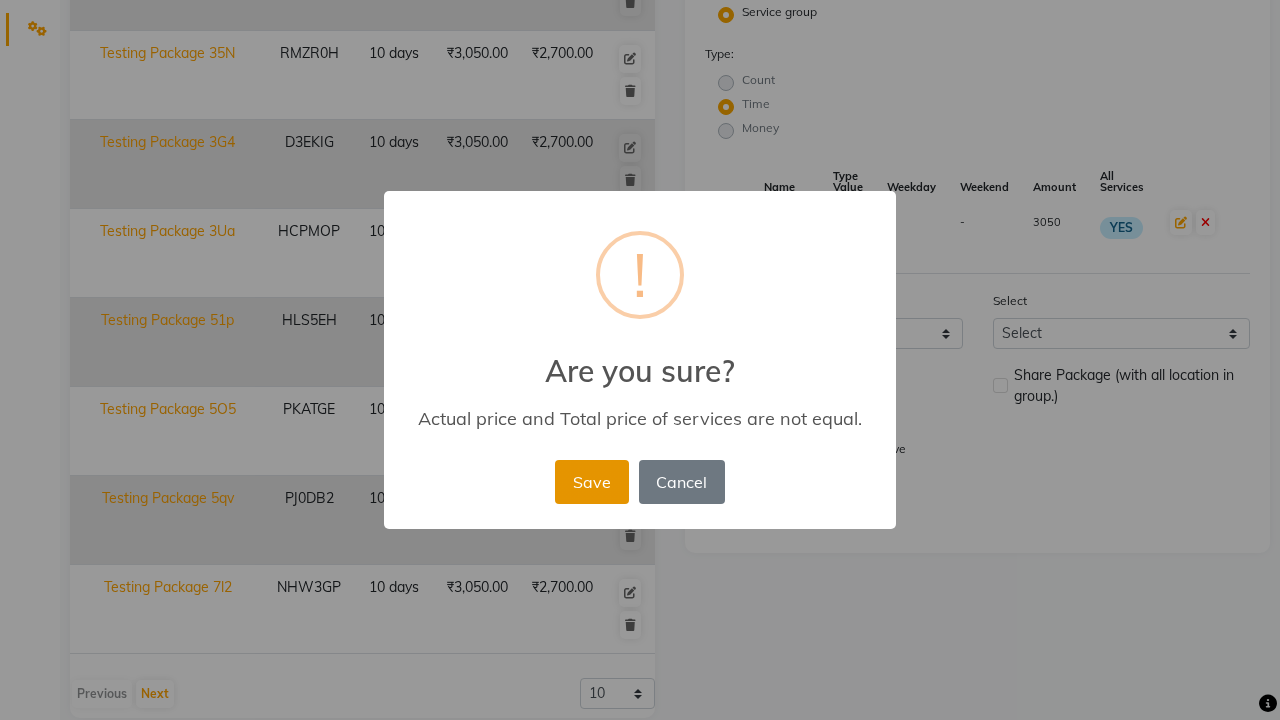 type 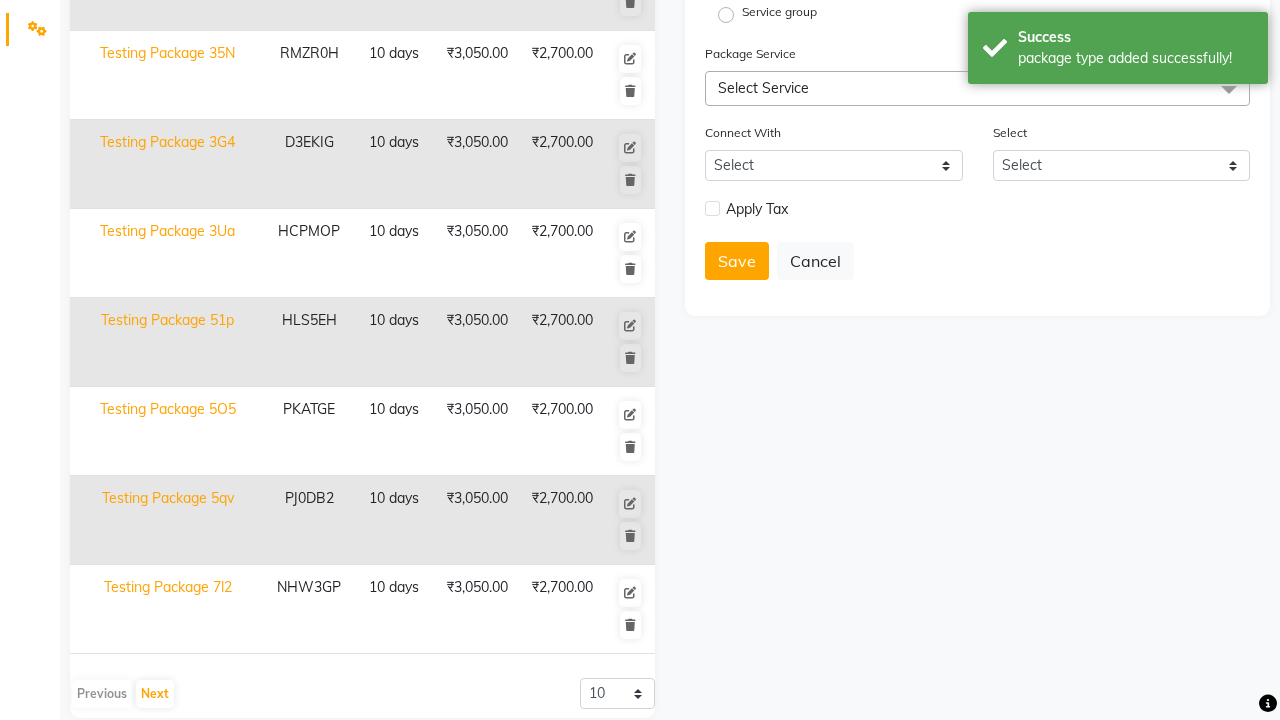 click on "package type added successfully!" at bounding box center (1135, 58) 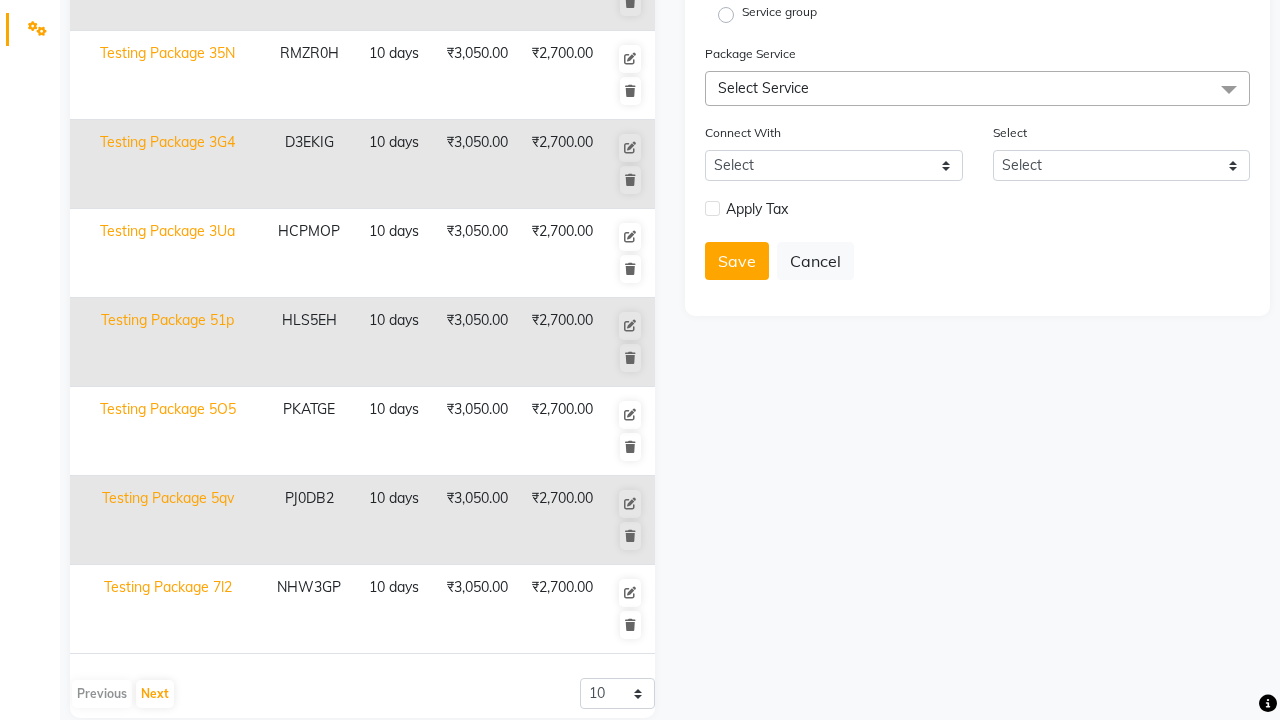 click at bounding box center (37, -463) 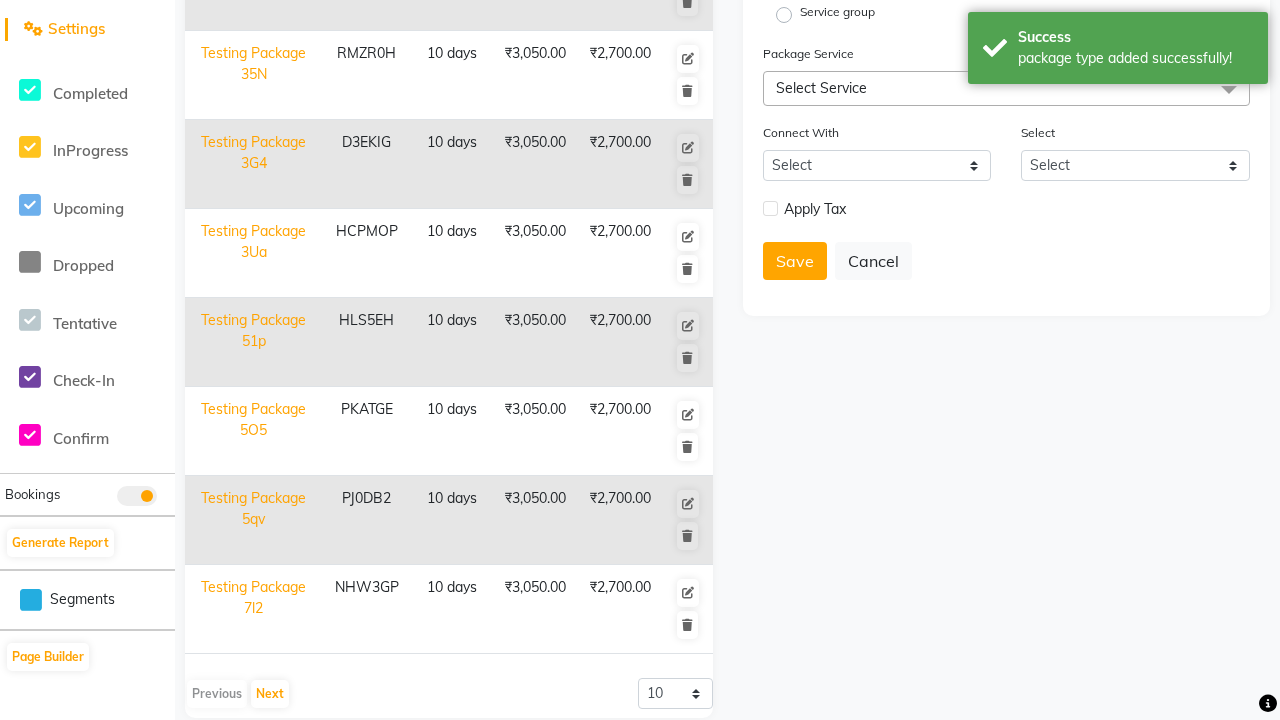 scroll, scrollTop: 0, scrollLeft: 0, axis: both 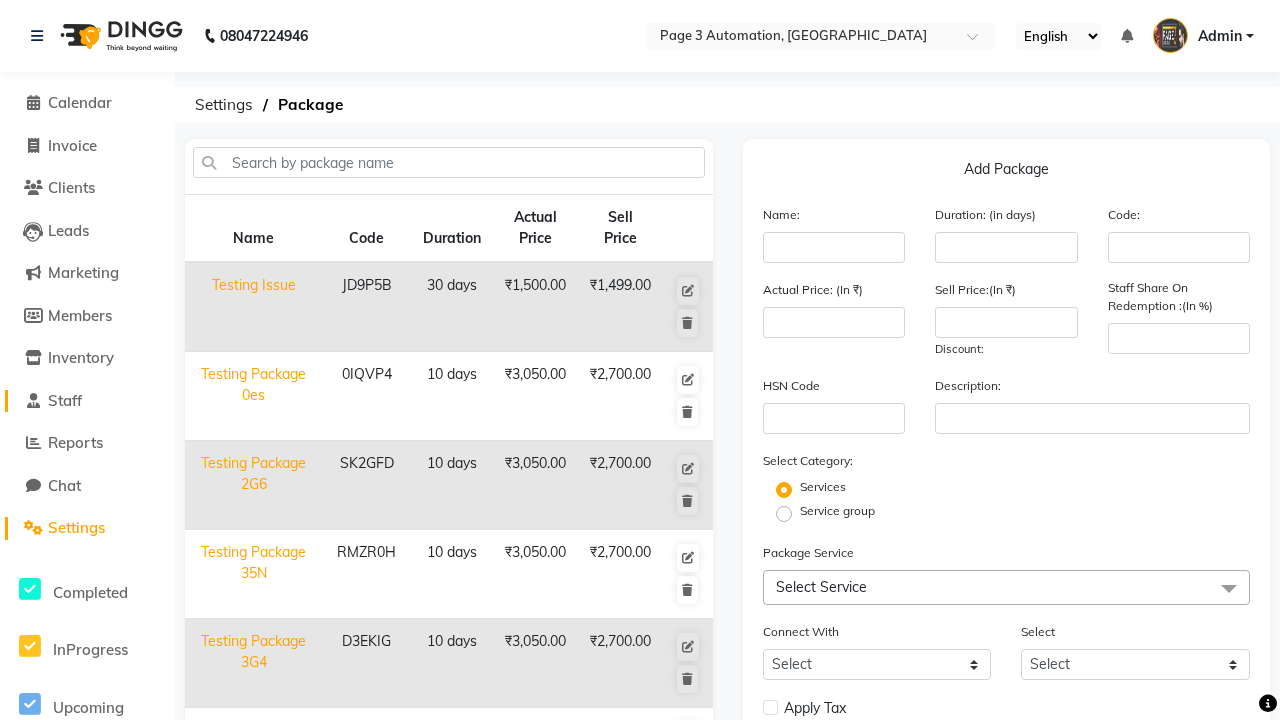 click on "Staff" 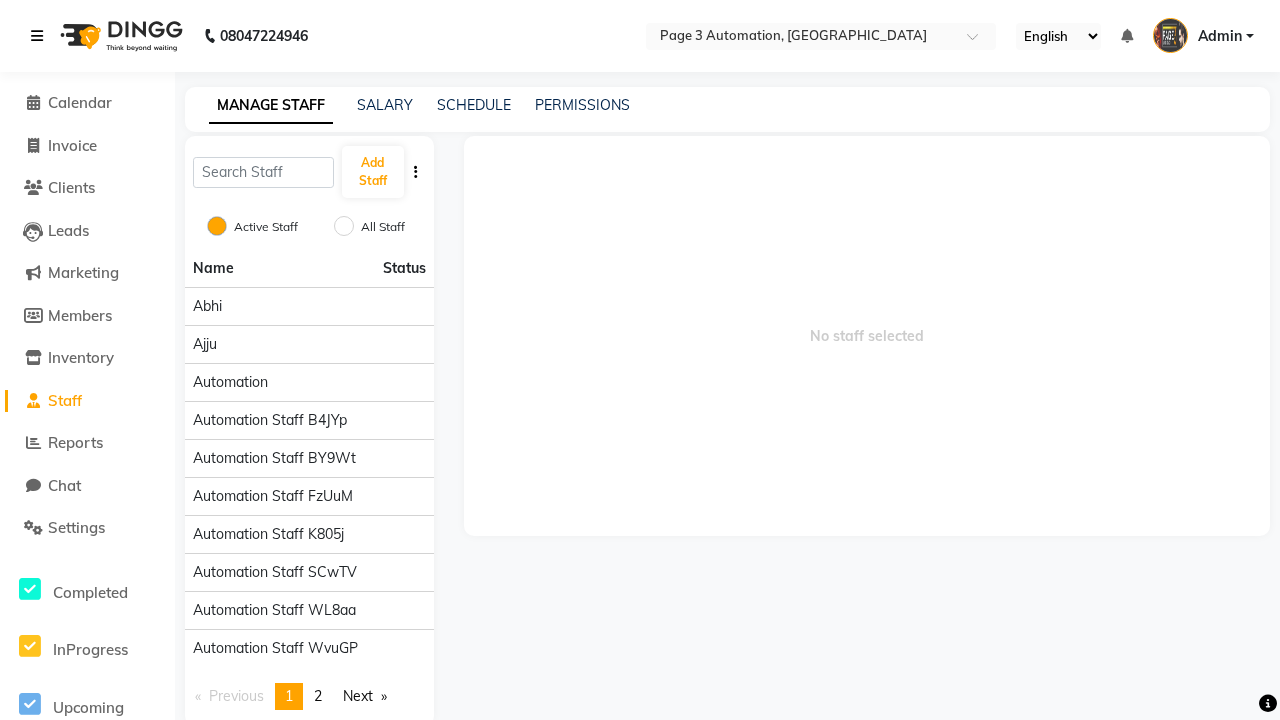 click at bounding box center (37, 36) 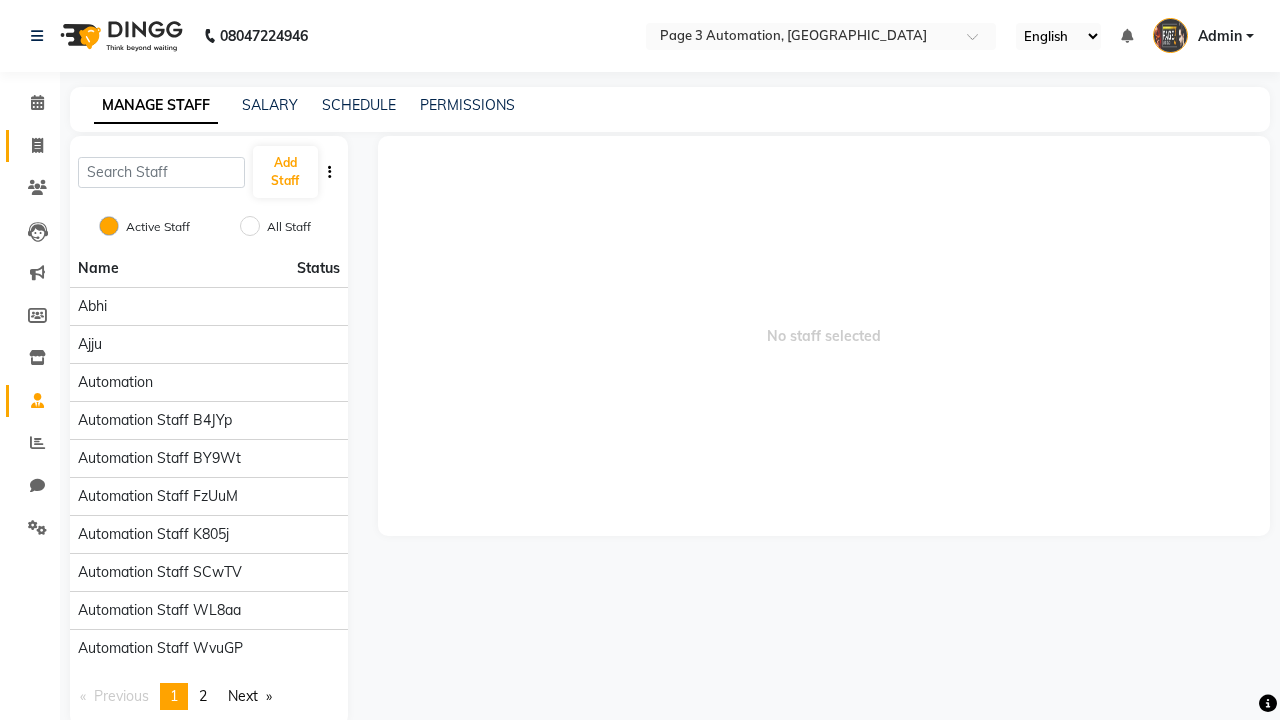 click 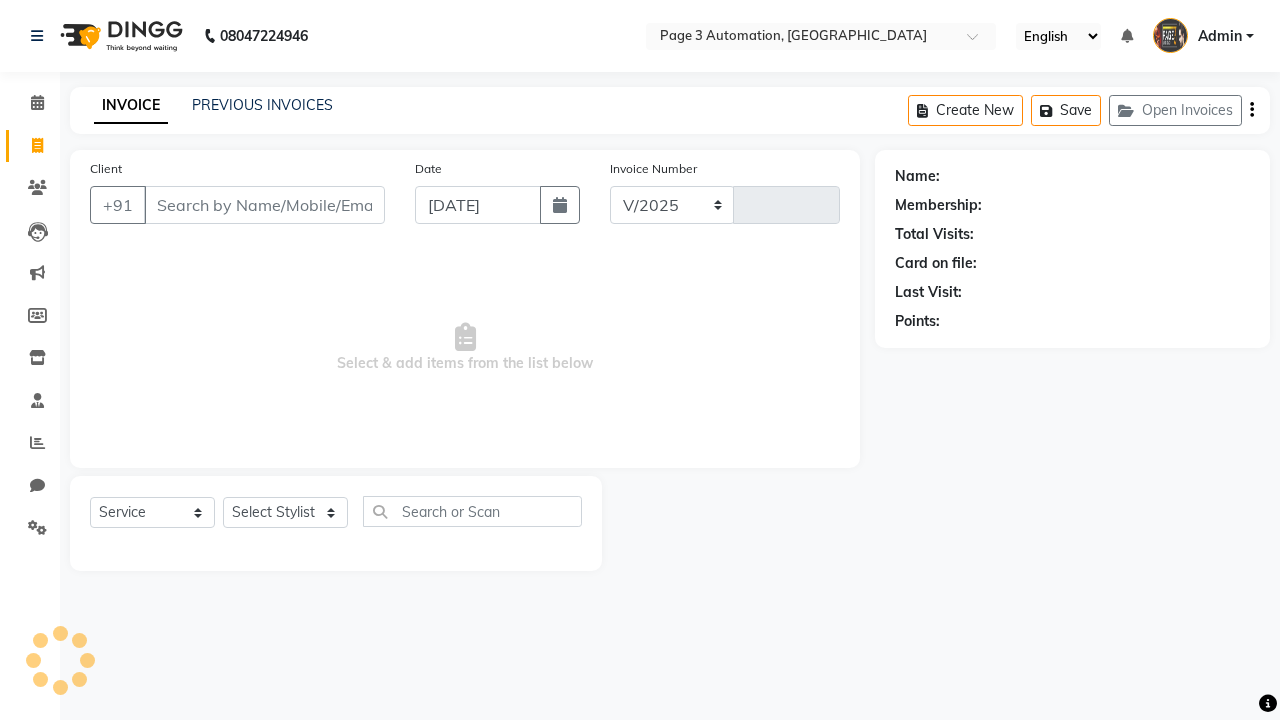 select on "2774" 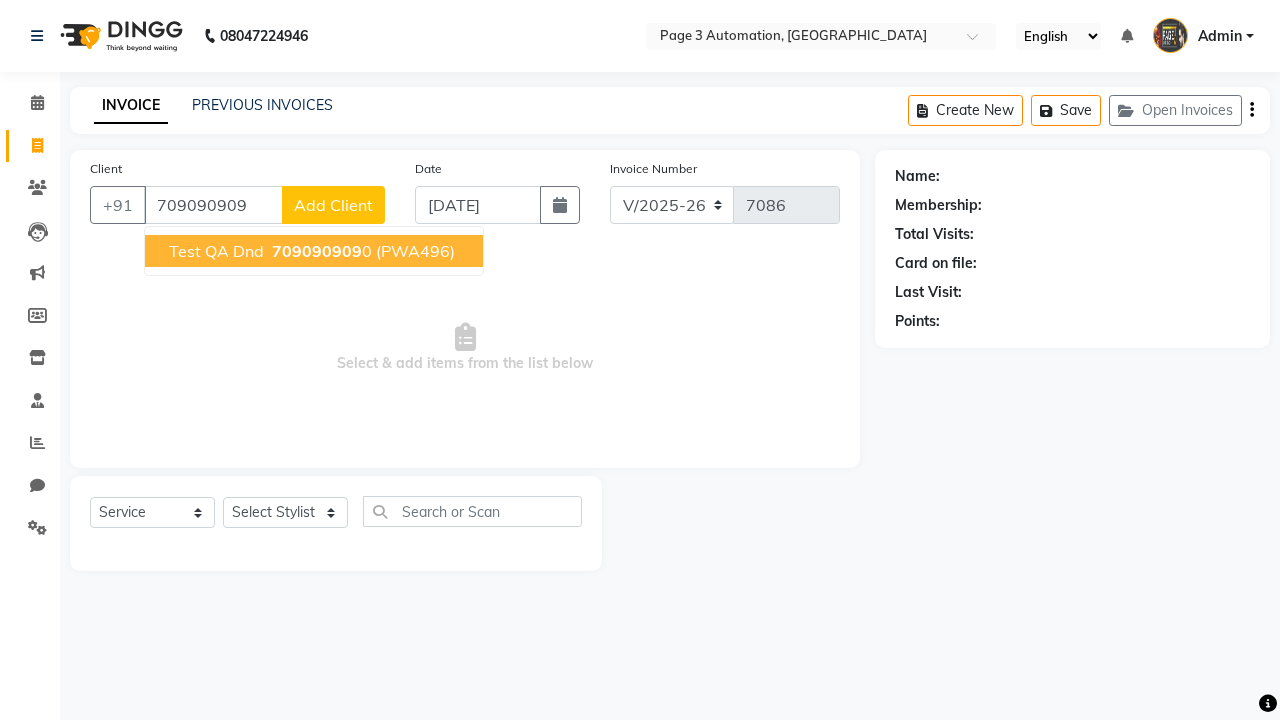 click on "709090909" at bounding box center [317, 251] 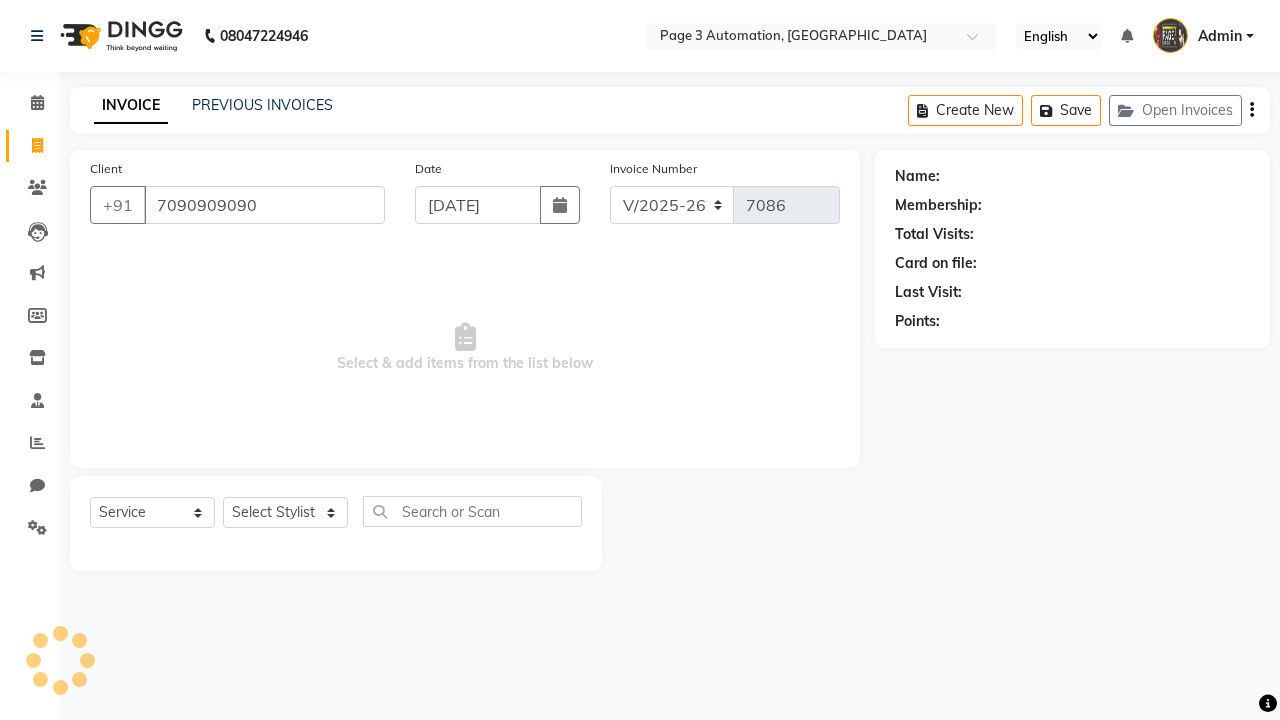 type on "7090909090" 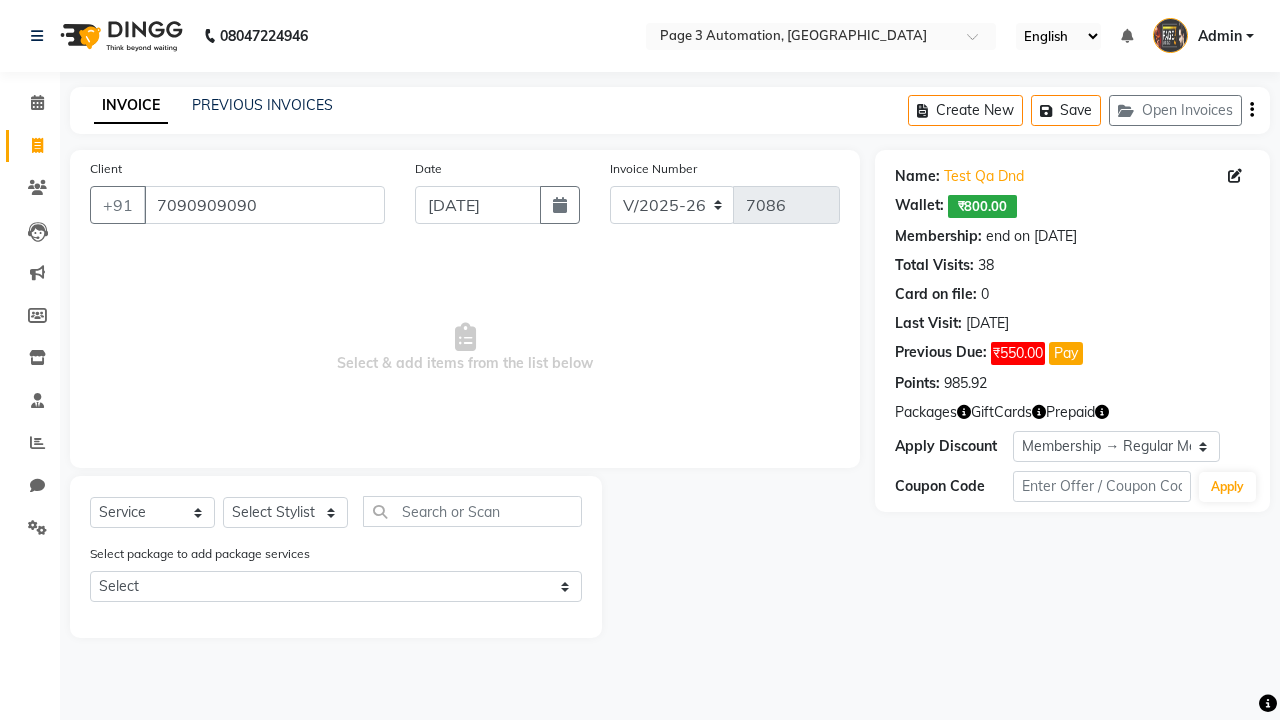 select on "0:" 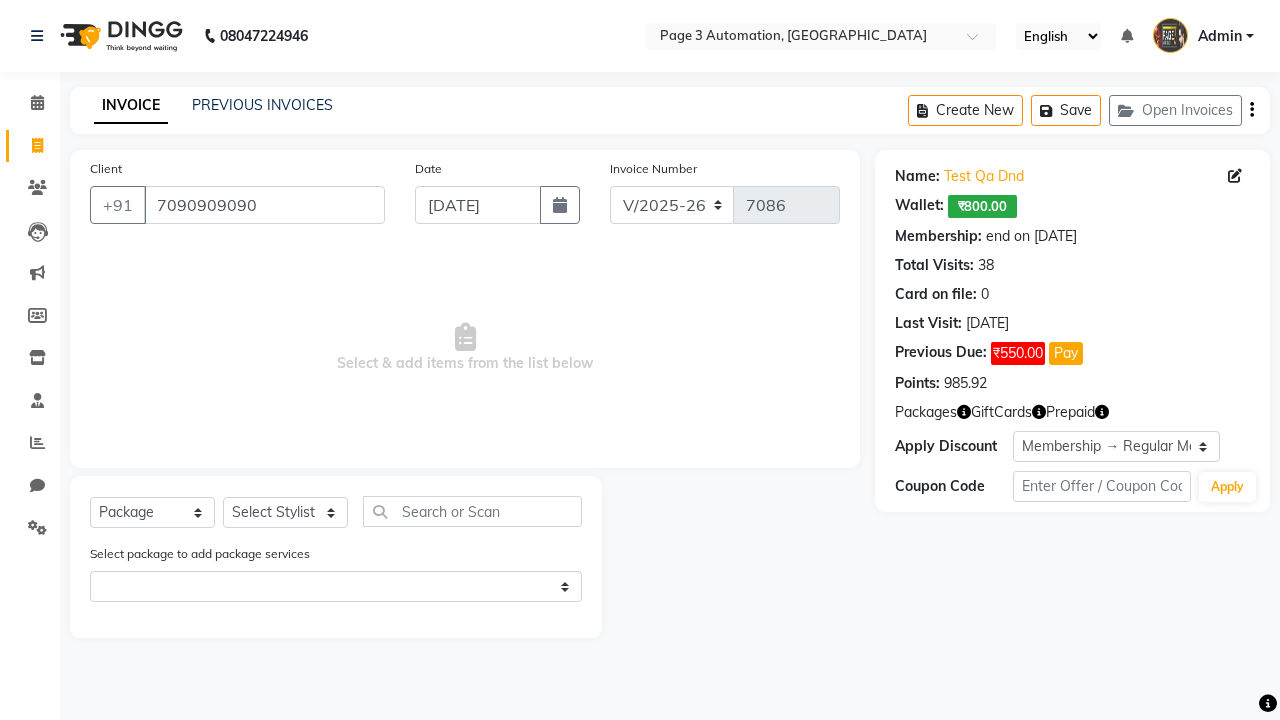 select on "71572" 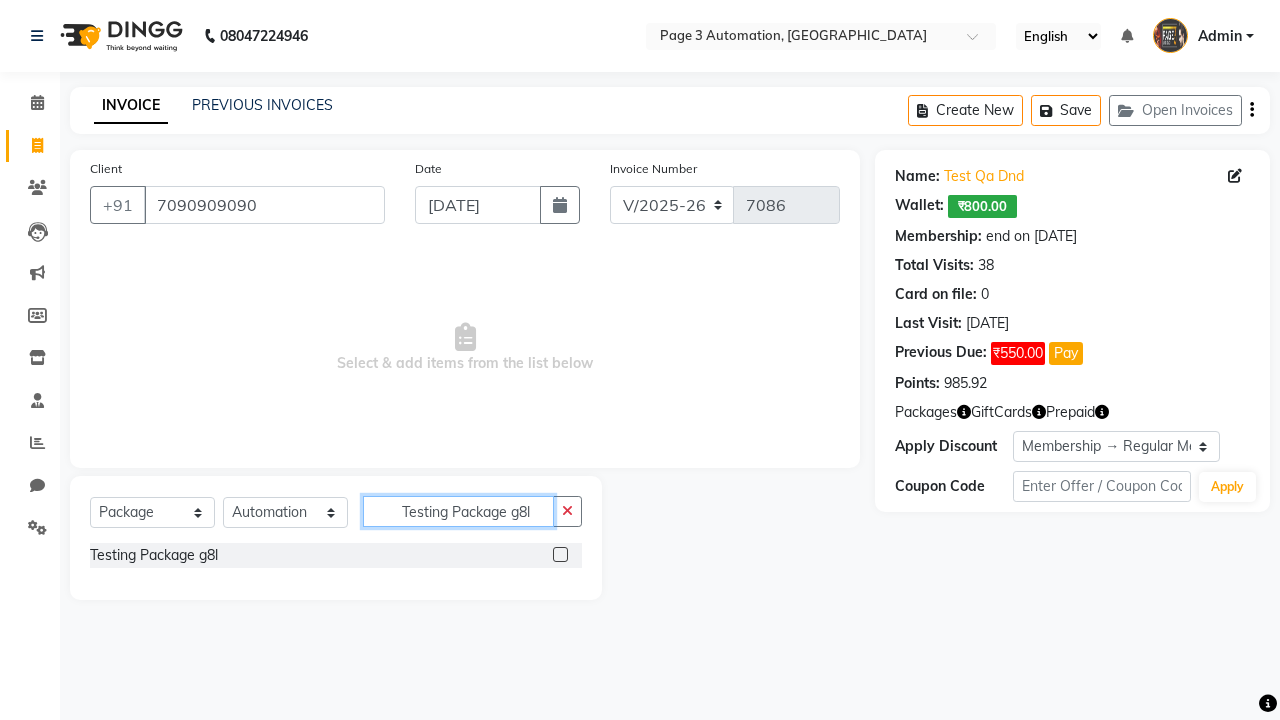 type on "Testing Package g8l" 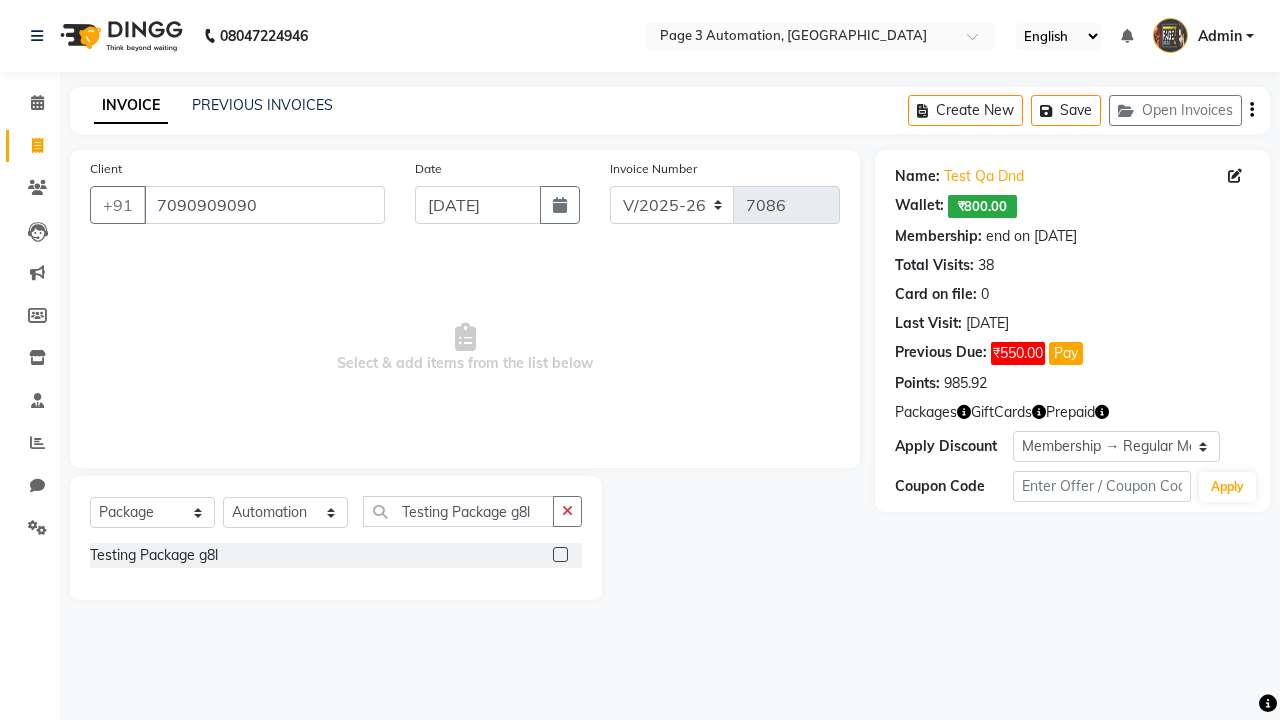 click 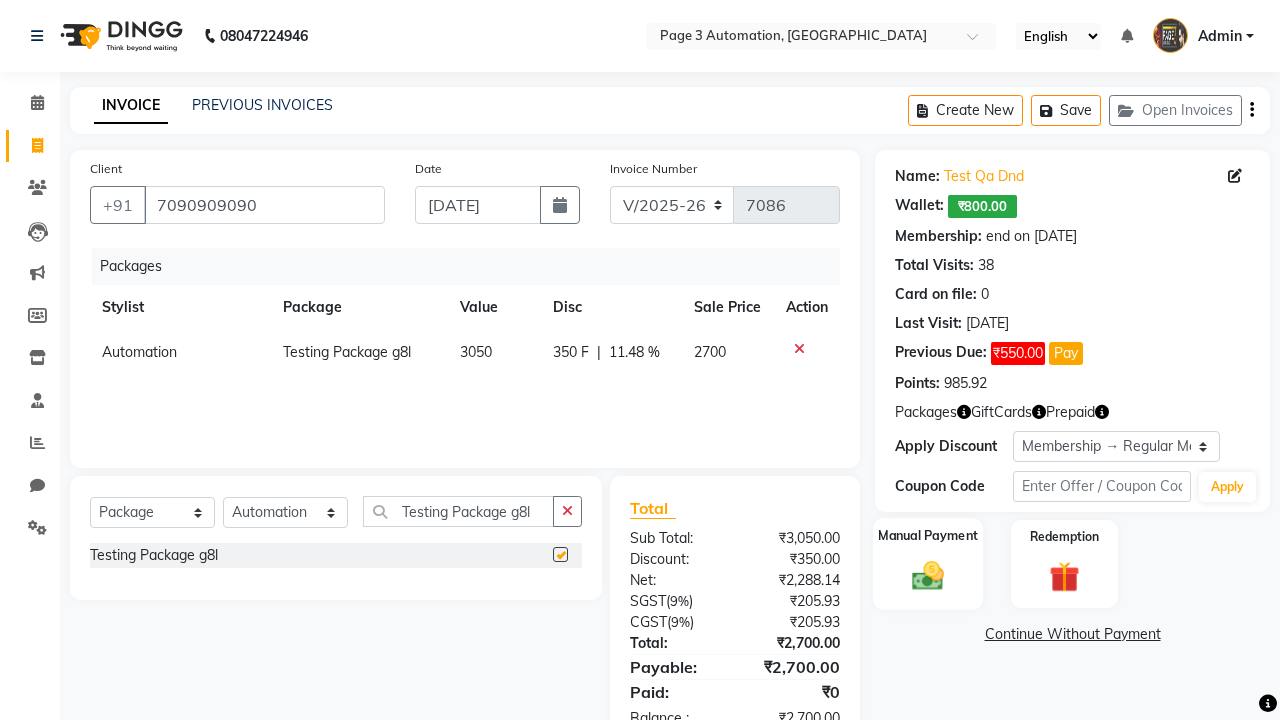 click 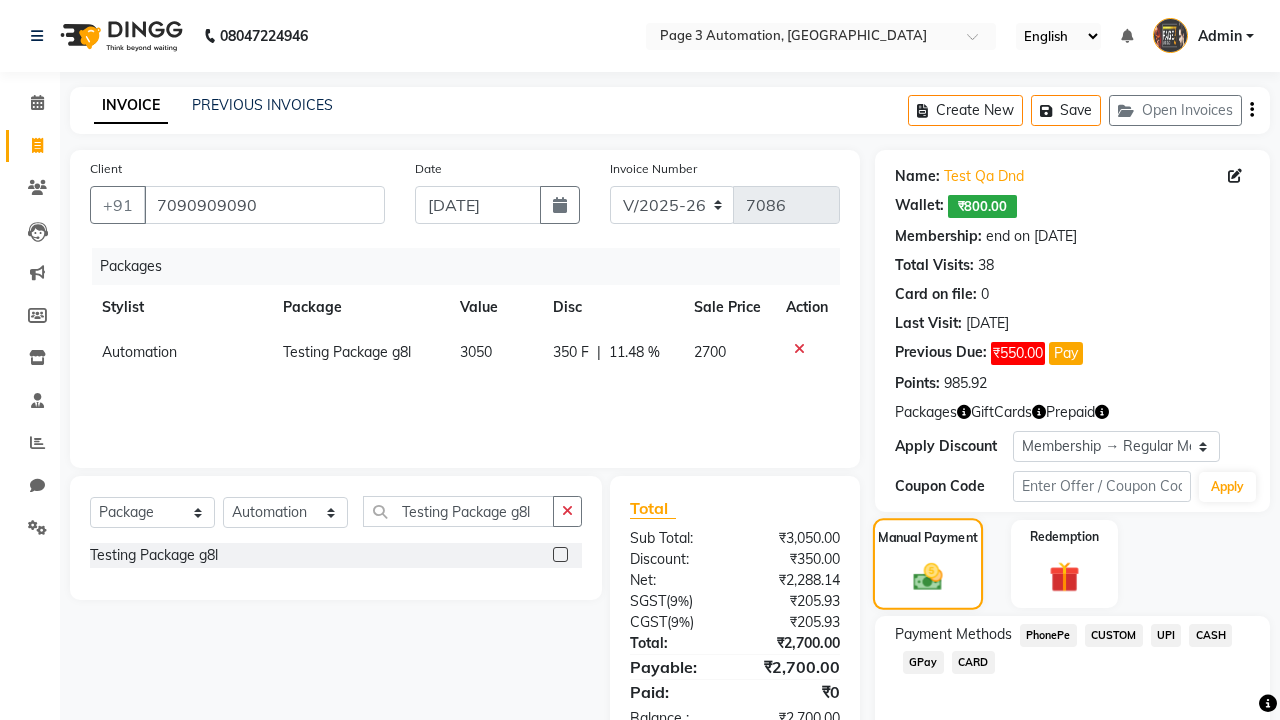 checkbox on "false" 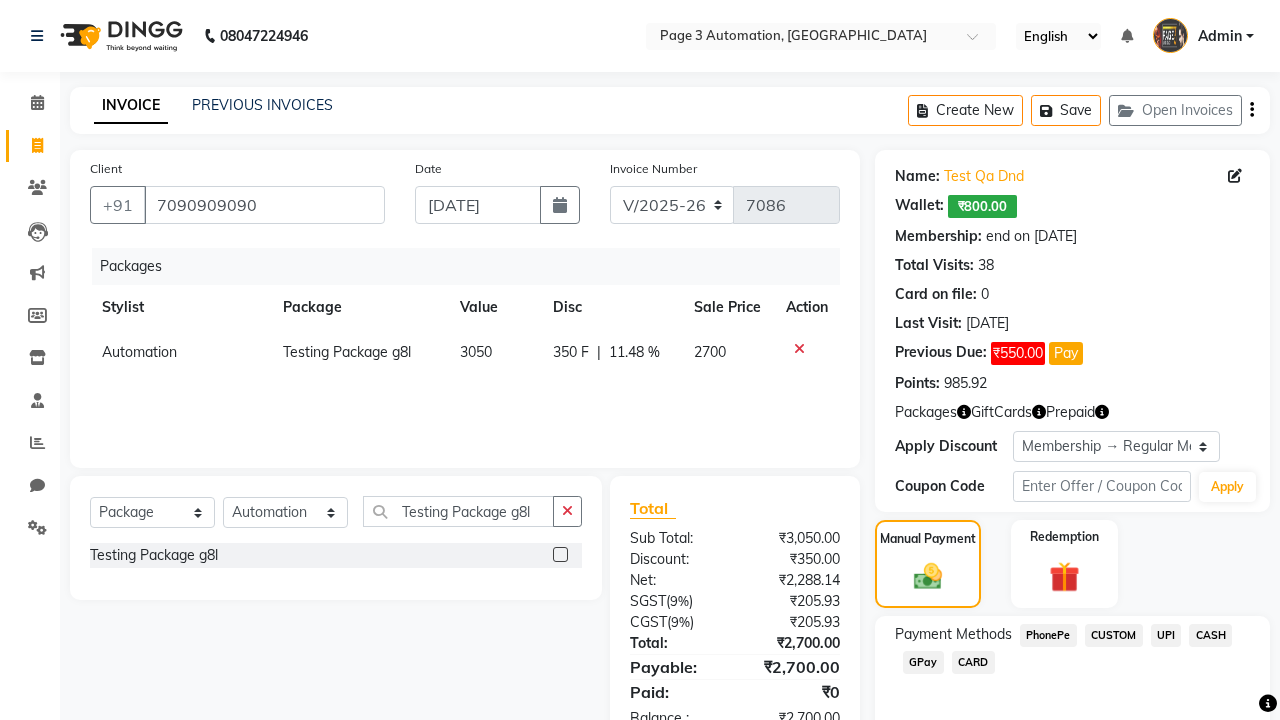 click on "PhonePe" 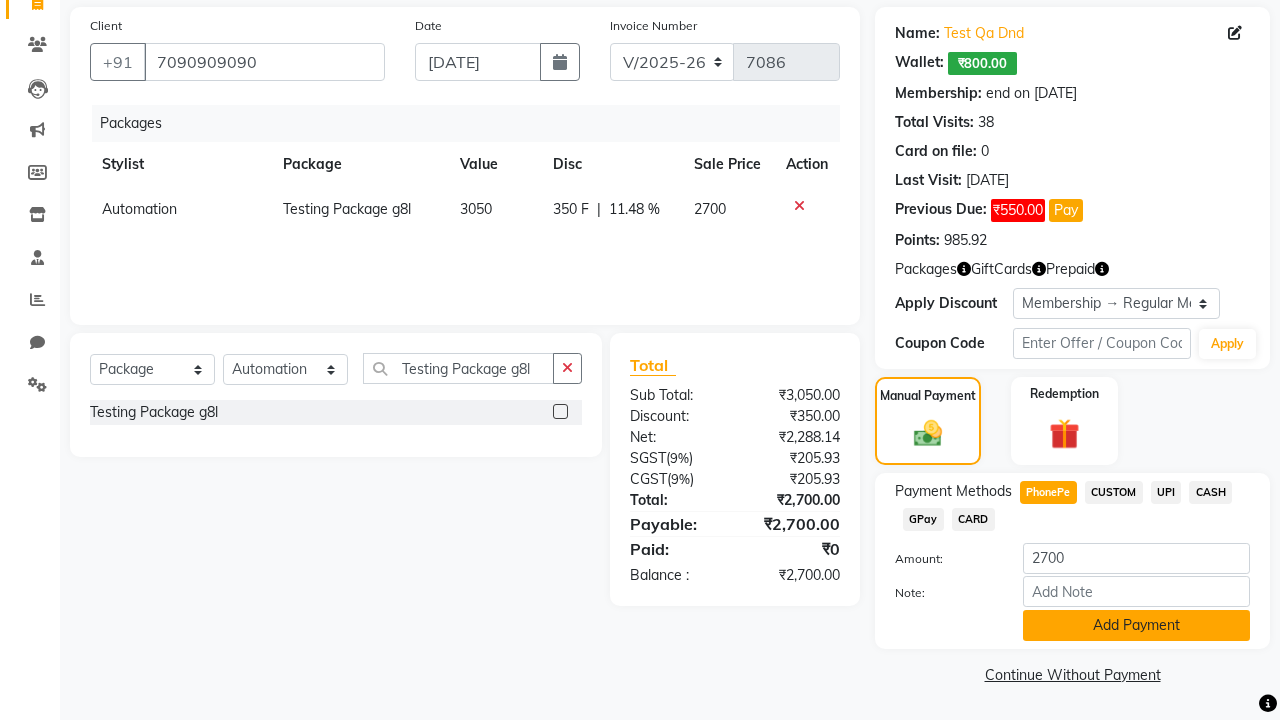 click on "Add Payment" 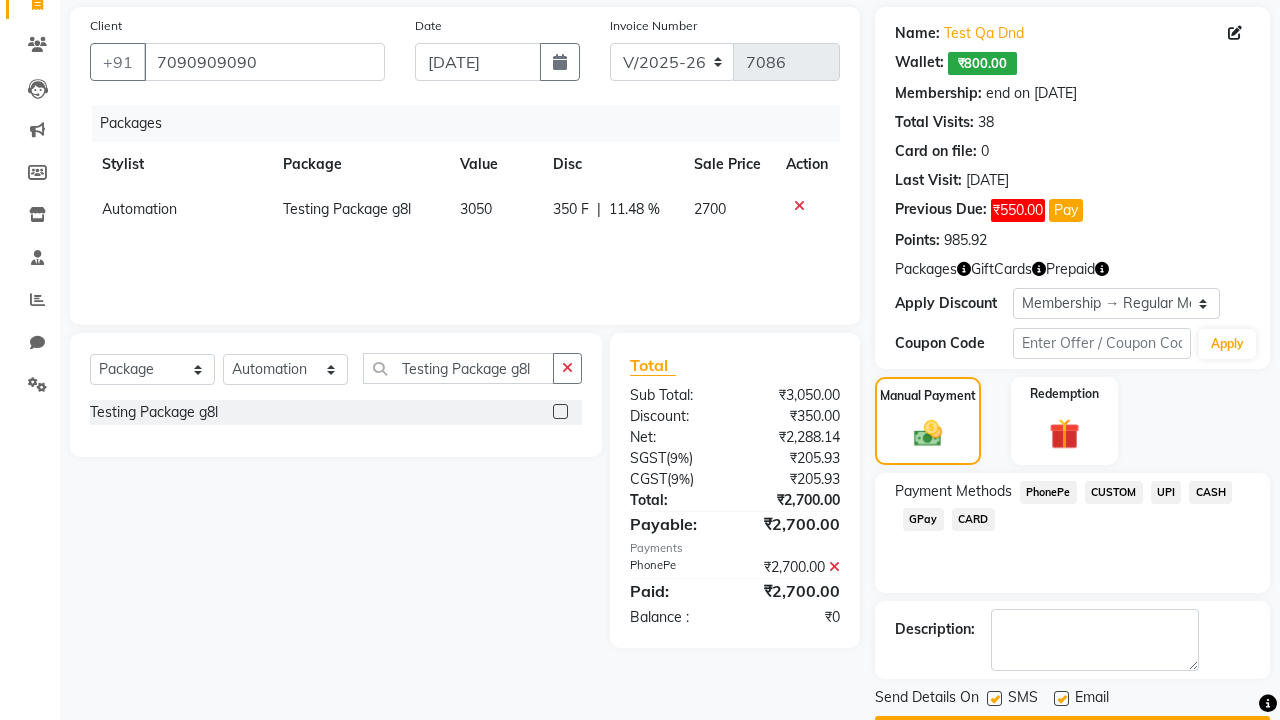 click 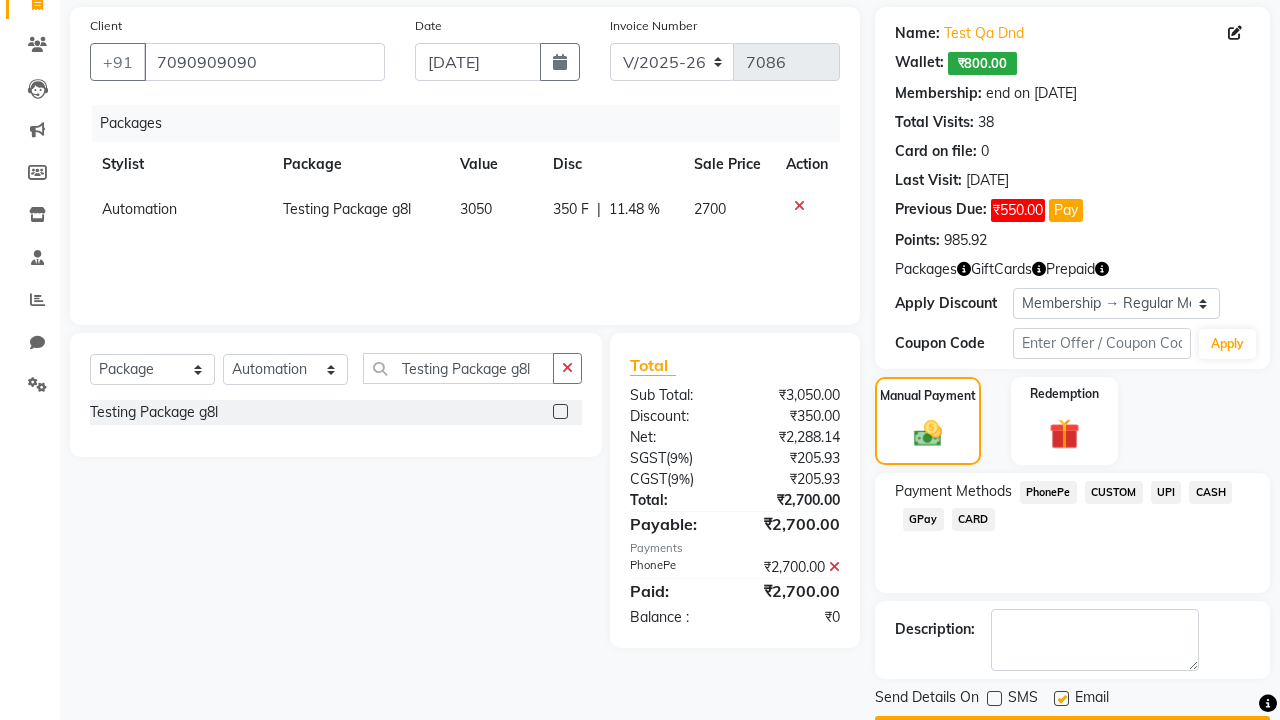 click 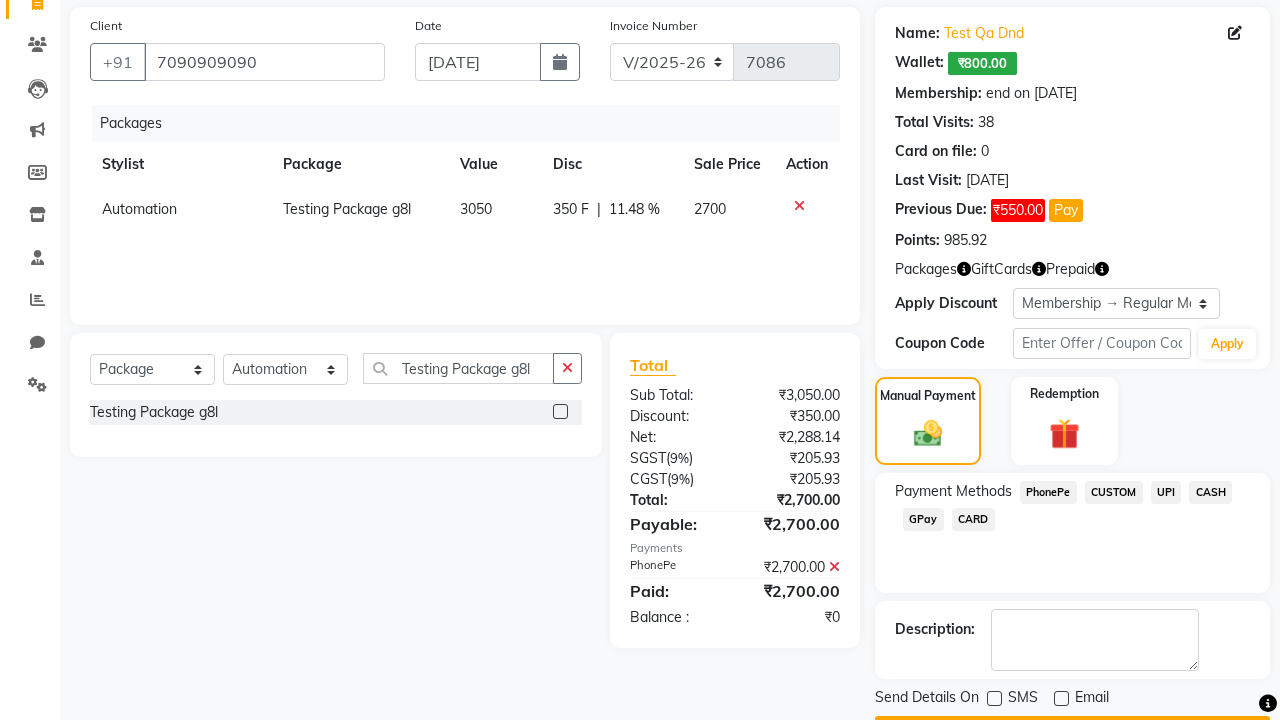 click on "Checkout" 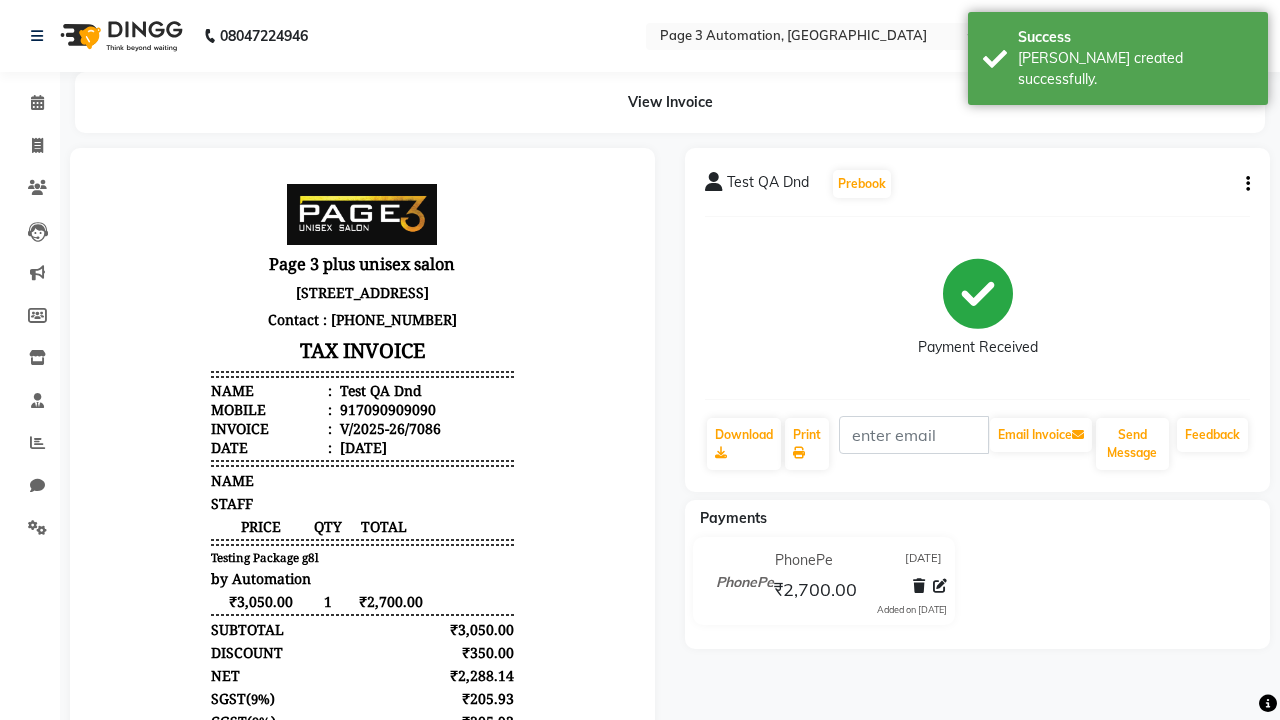 scroll, scrollTop: 0, scrollLeft: 0, axis: both 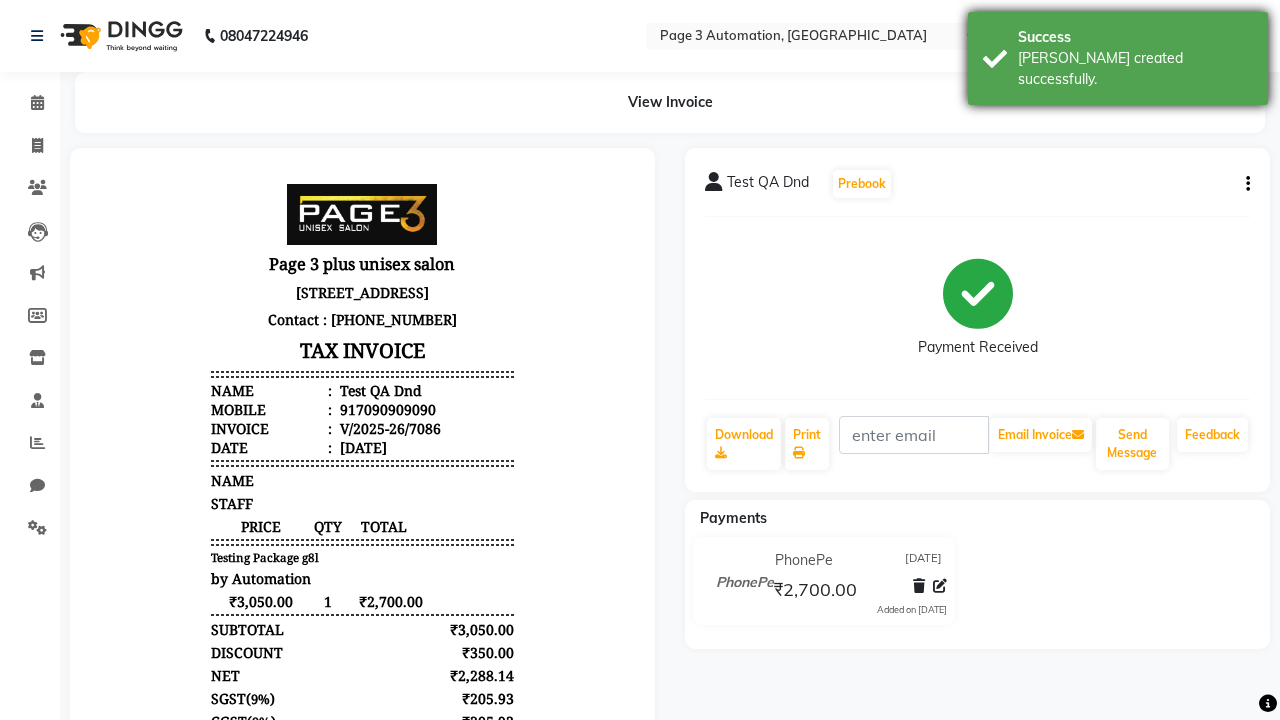 click on "[PERSON_NAME] created successfully." at bounding box center [1135, 69] 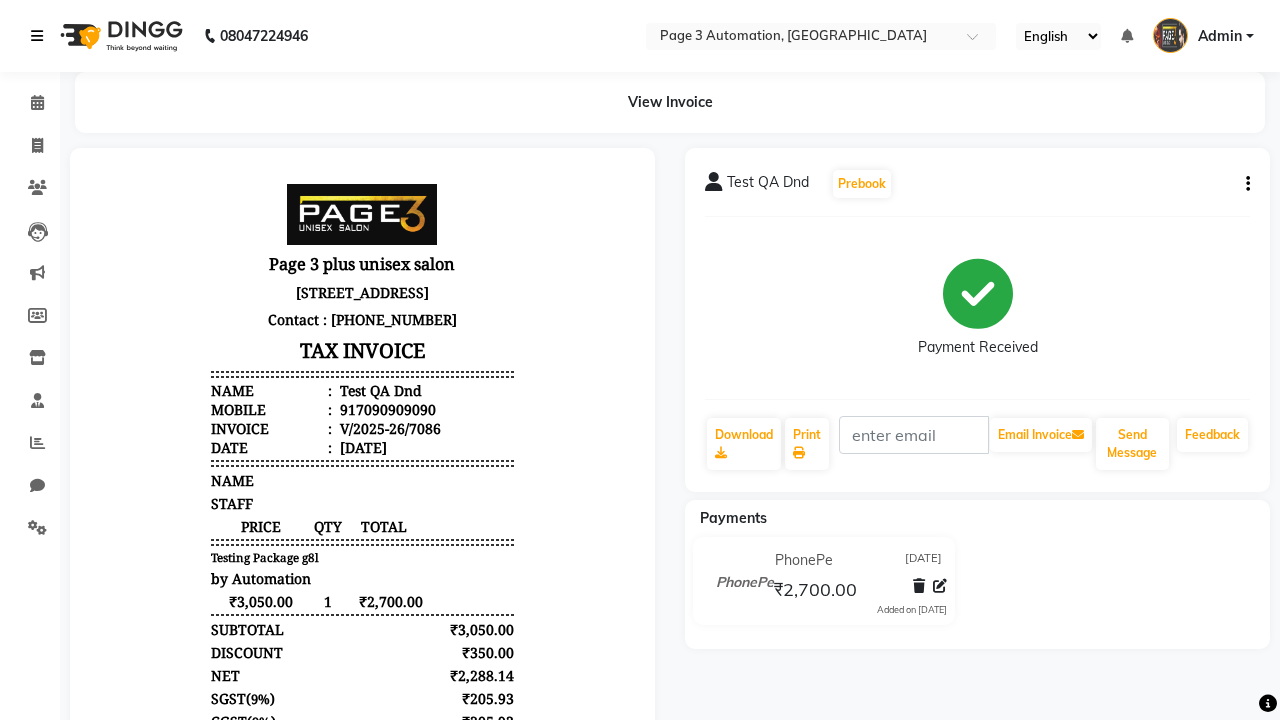 click at bounding box center (37, 36) 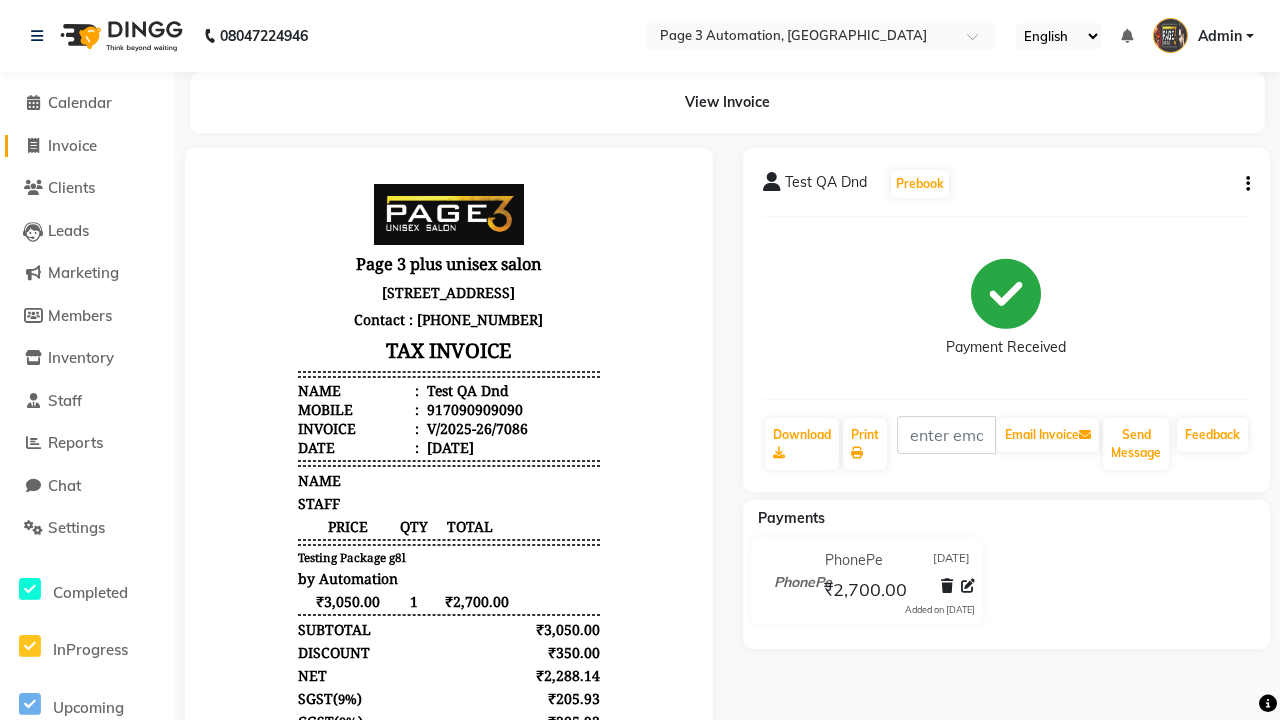 click on "Invoice" 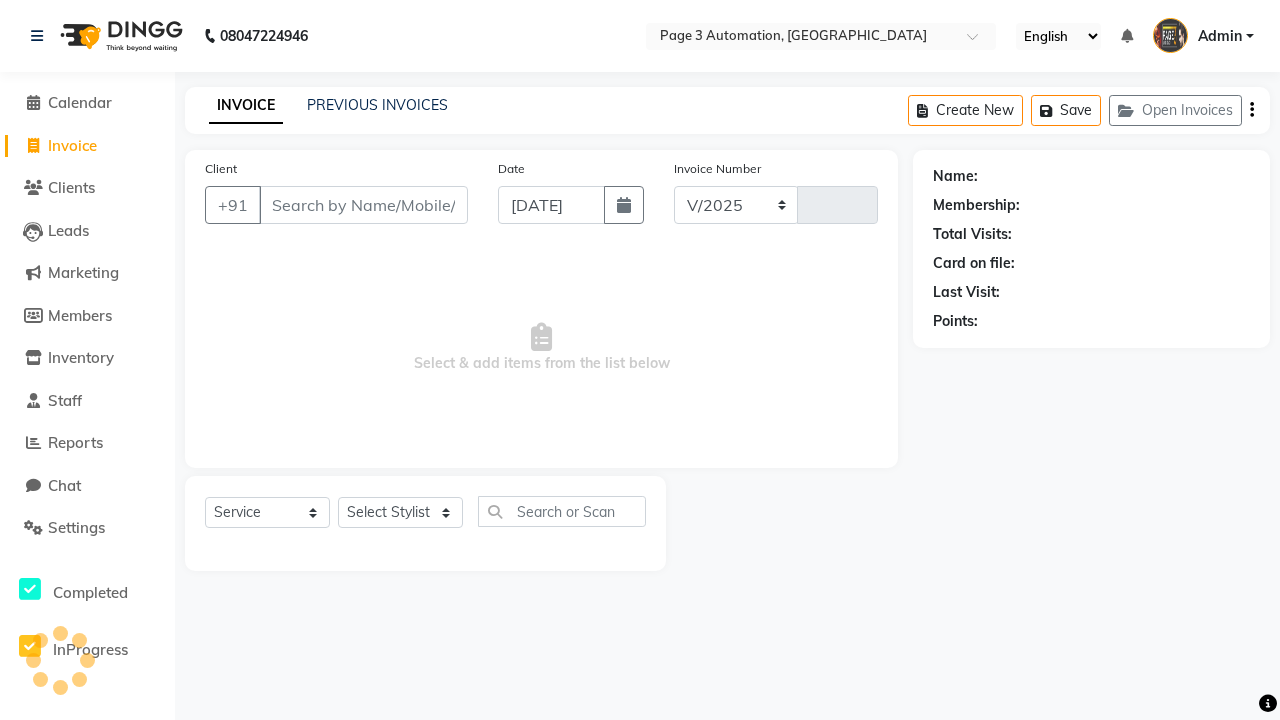 select on "2774" 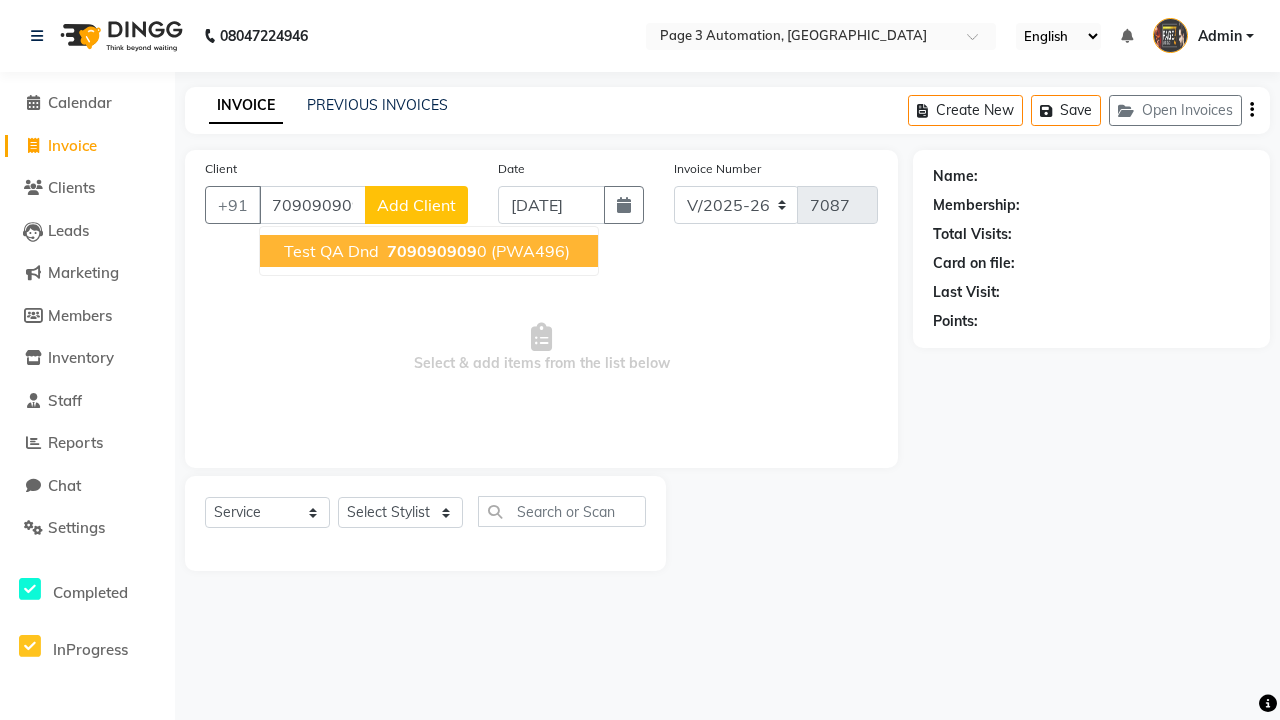 click on "709090909" at bounding box center (432, 251) 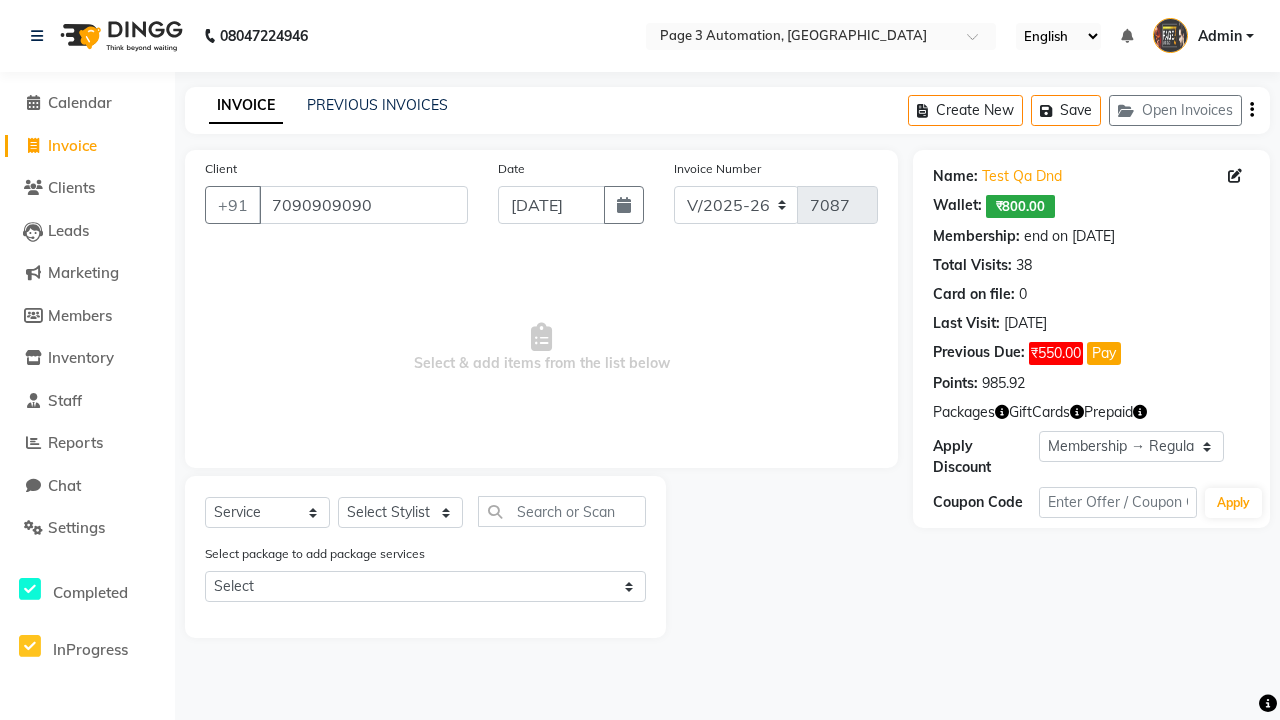 select on "0:" 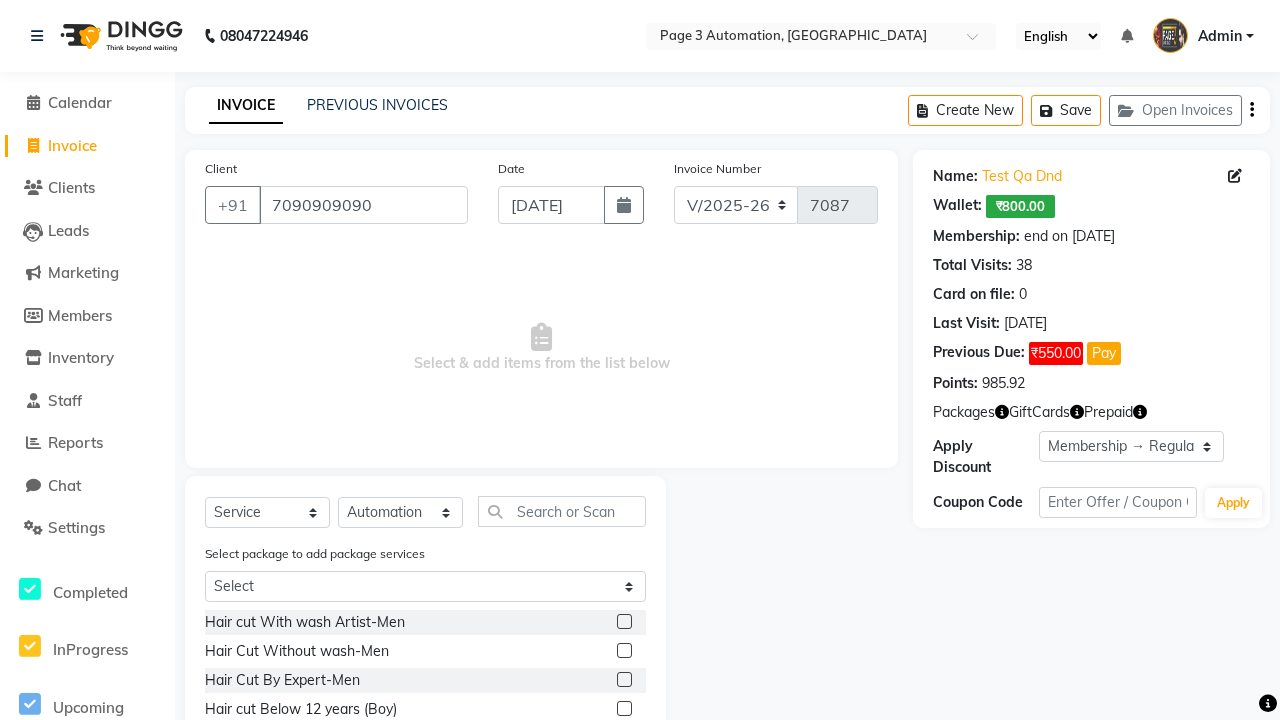 click 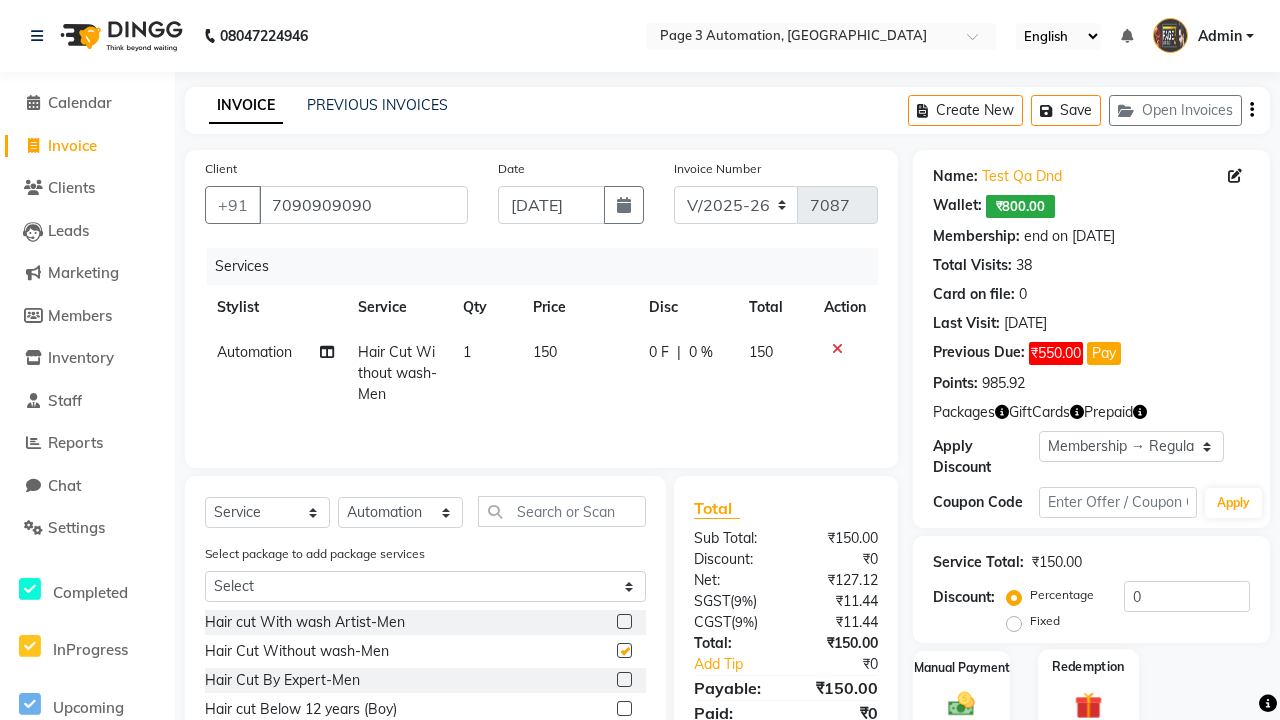 click 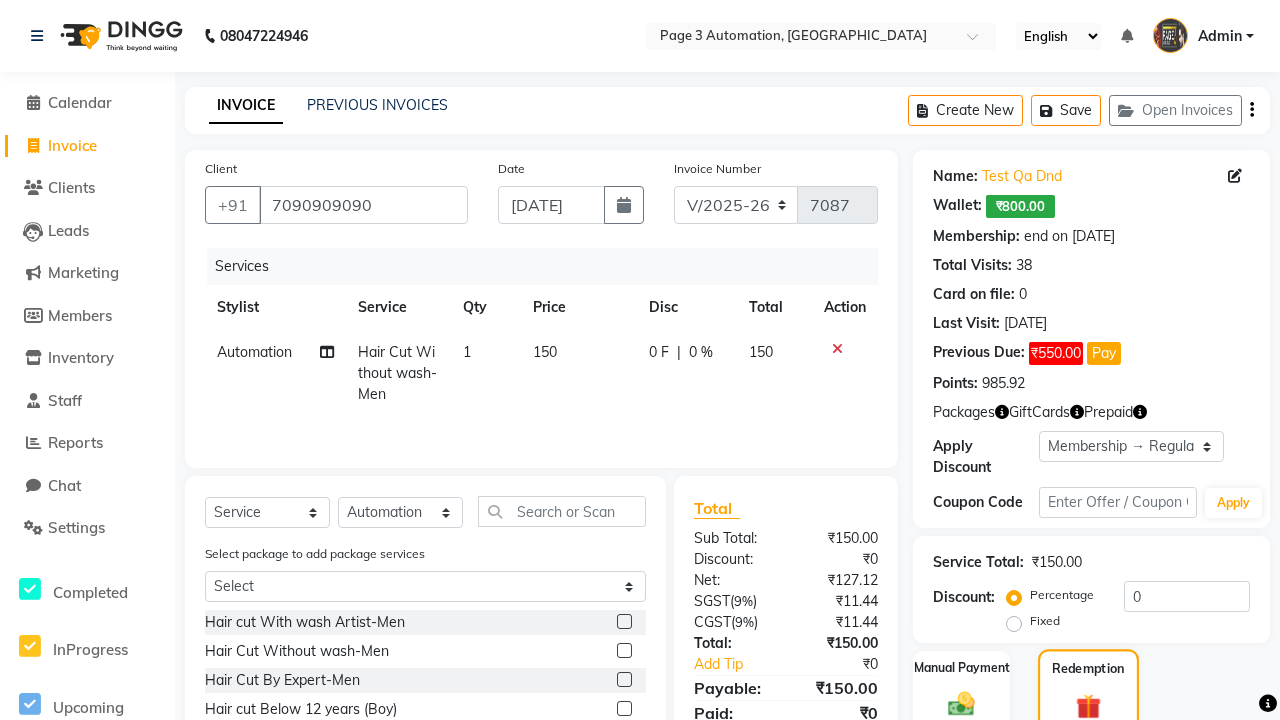 checkbox on "false" 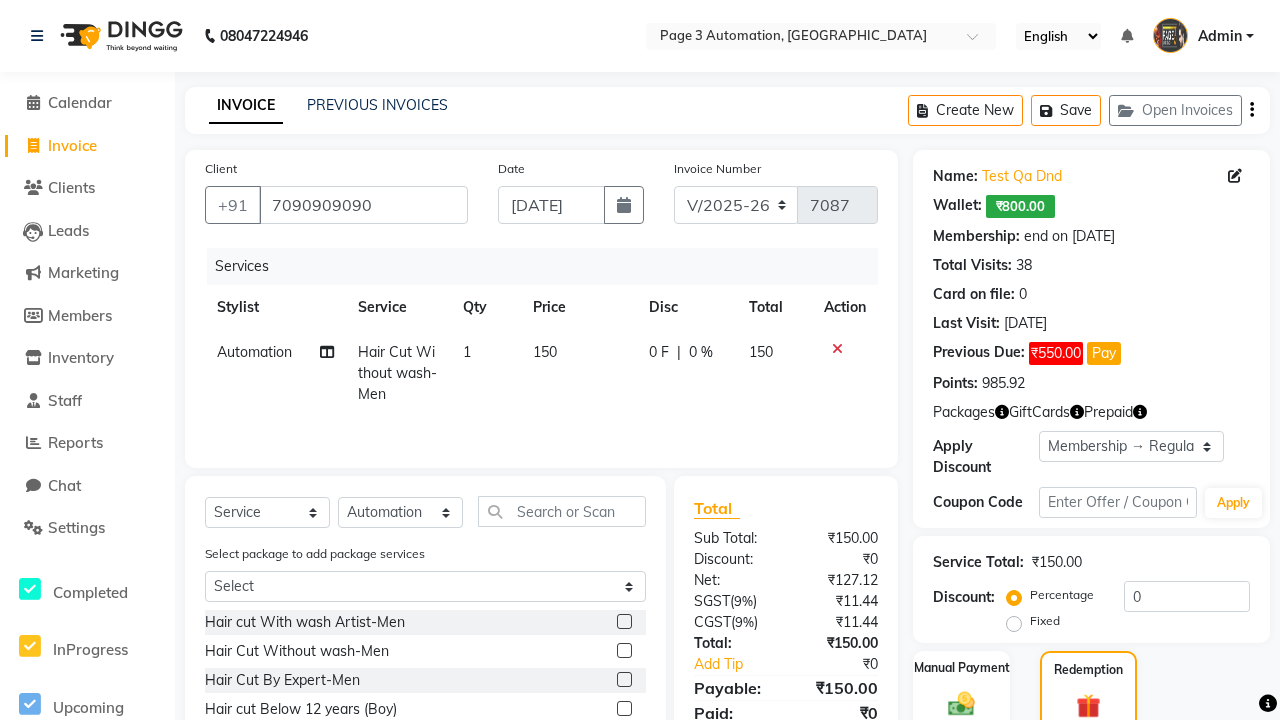 click on "Package  10" 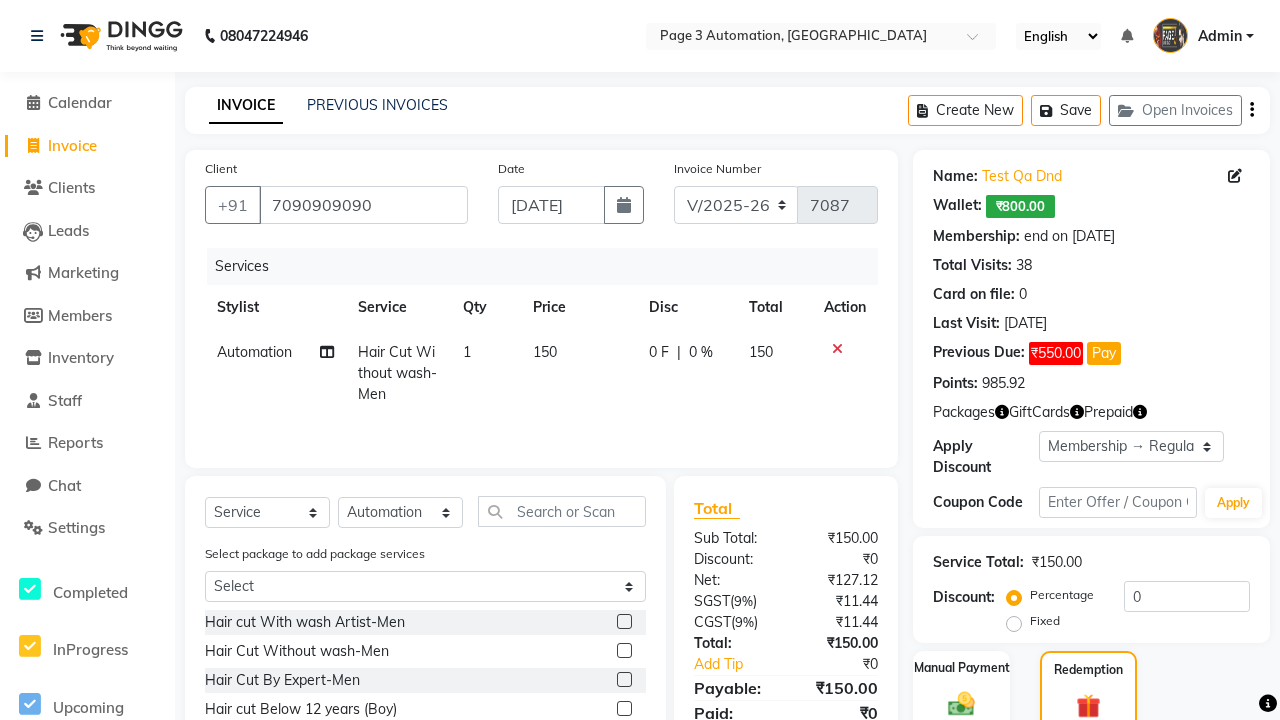scroll, scrollTop: 214, scrollLeft: 0, axis: vertical 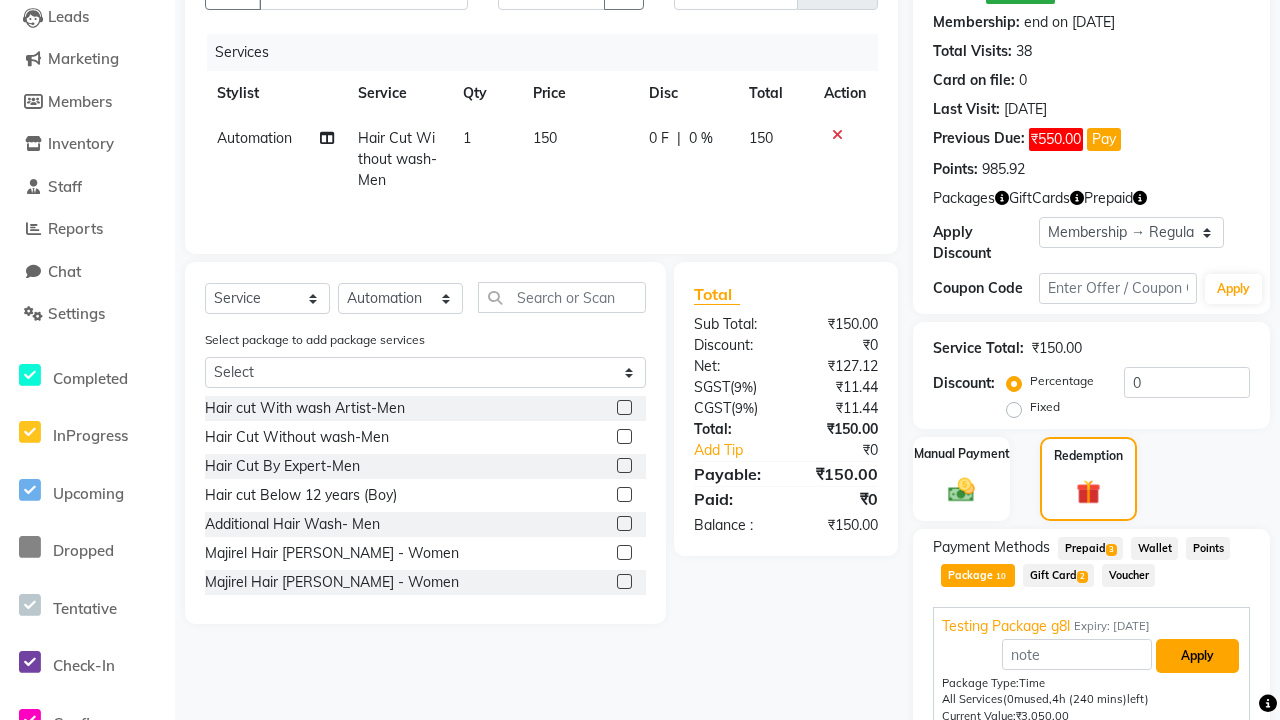 click on "Apply" at bounding box center [1197, 656] 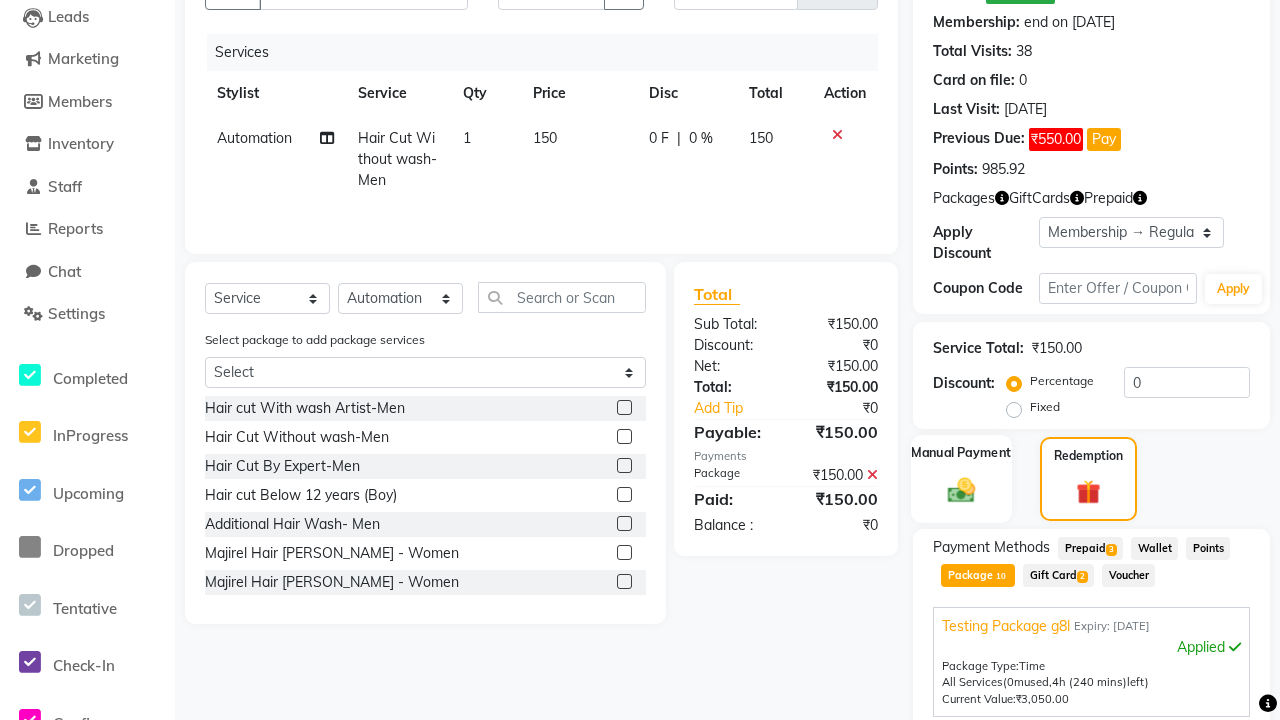 click 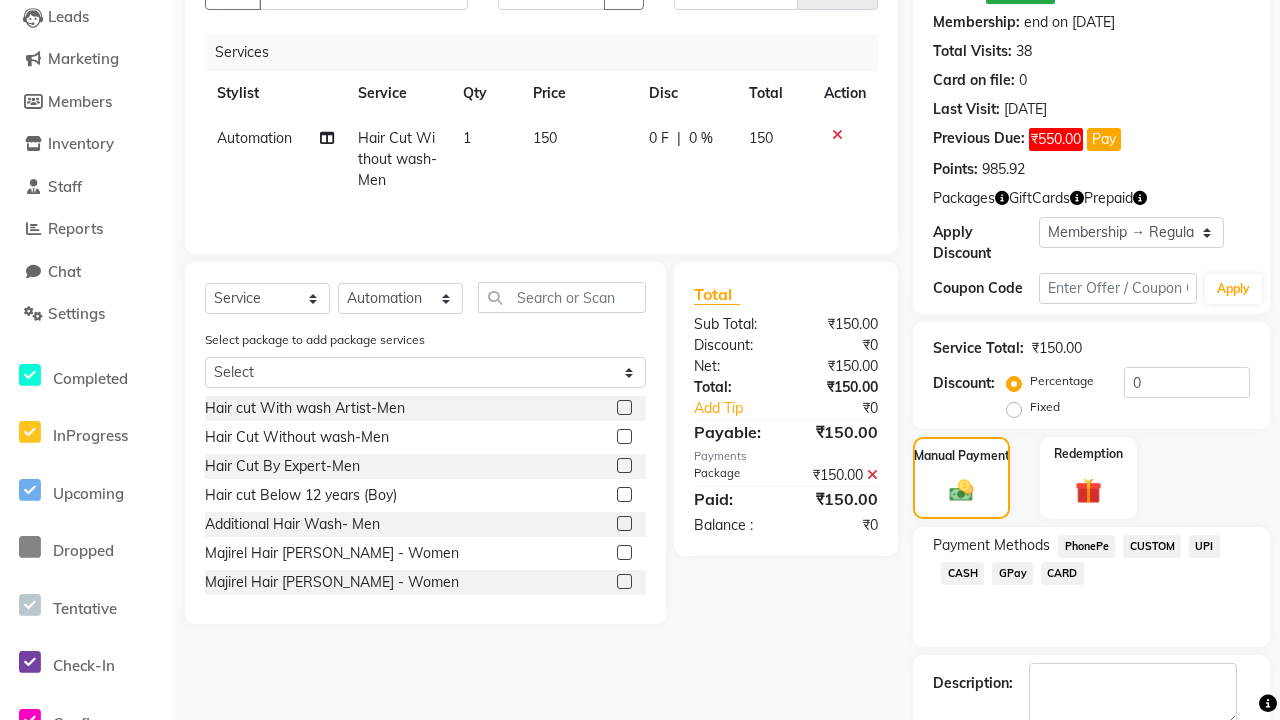 click on "PhonePe" 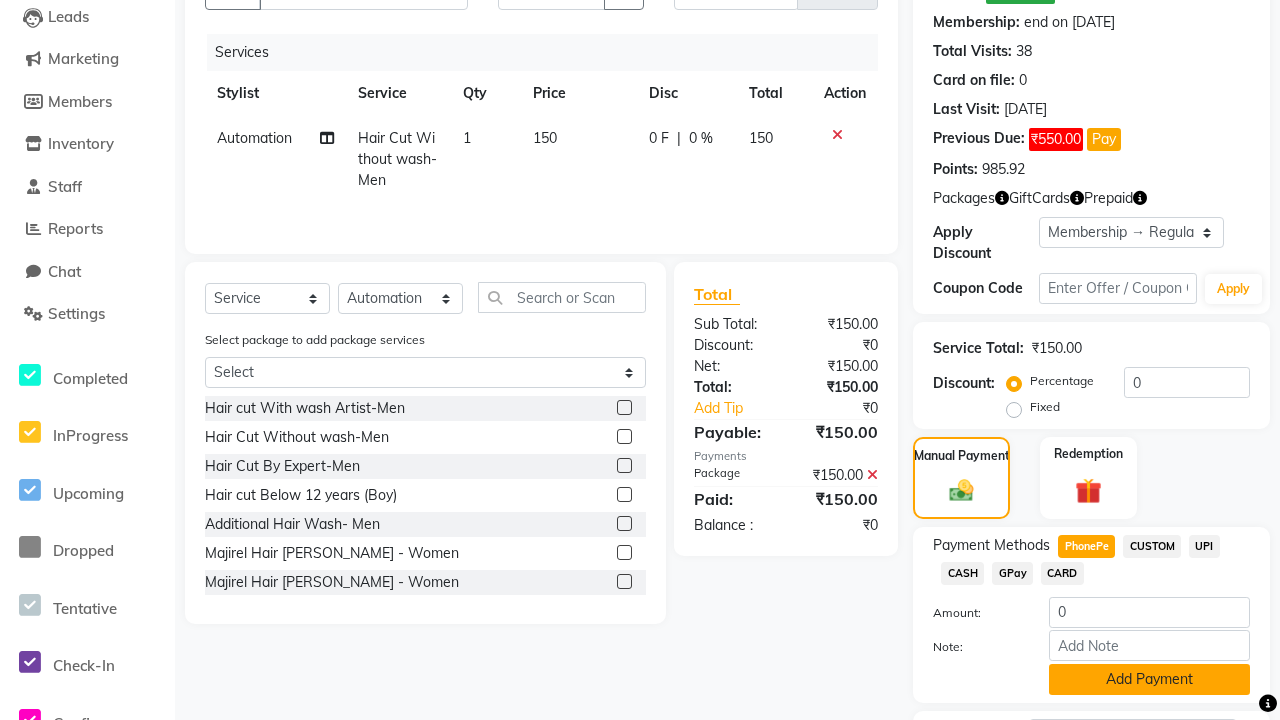 click on "Add Payment" 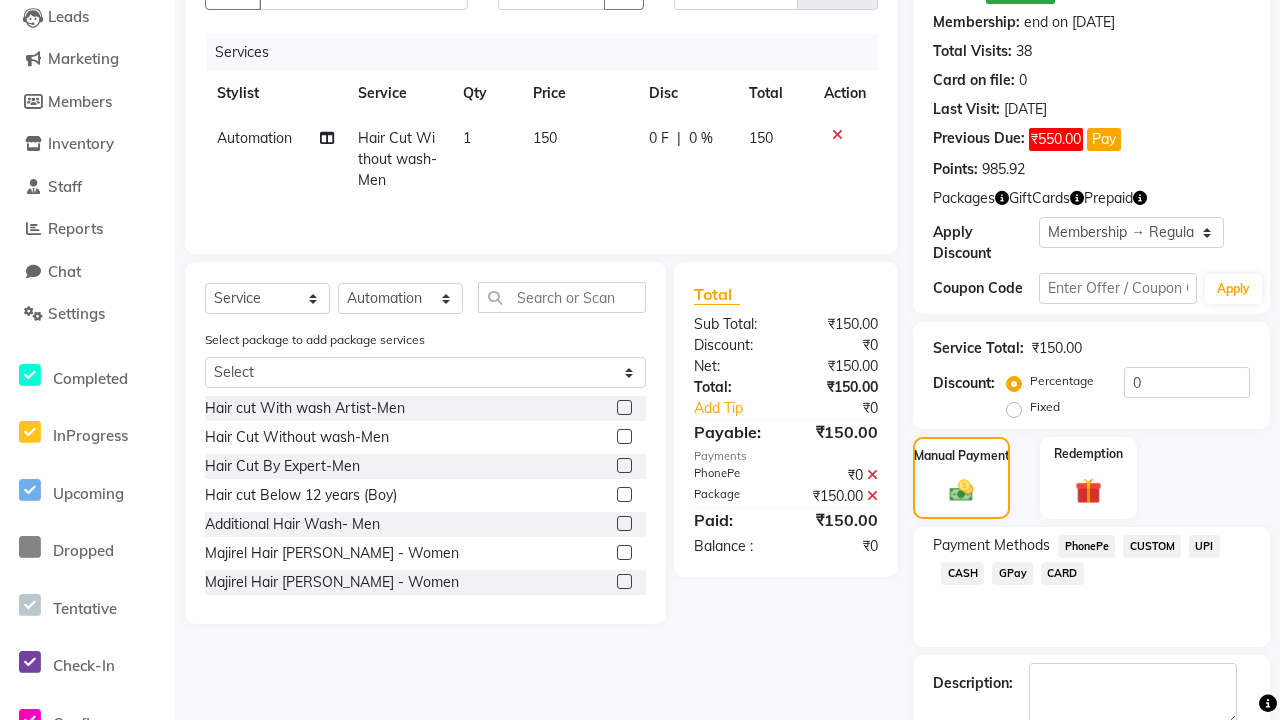 click 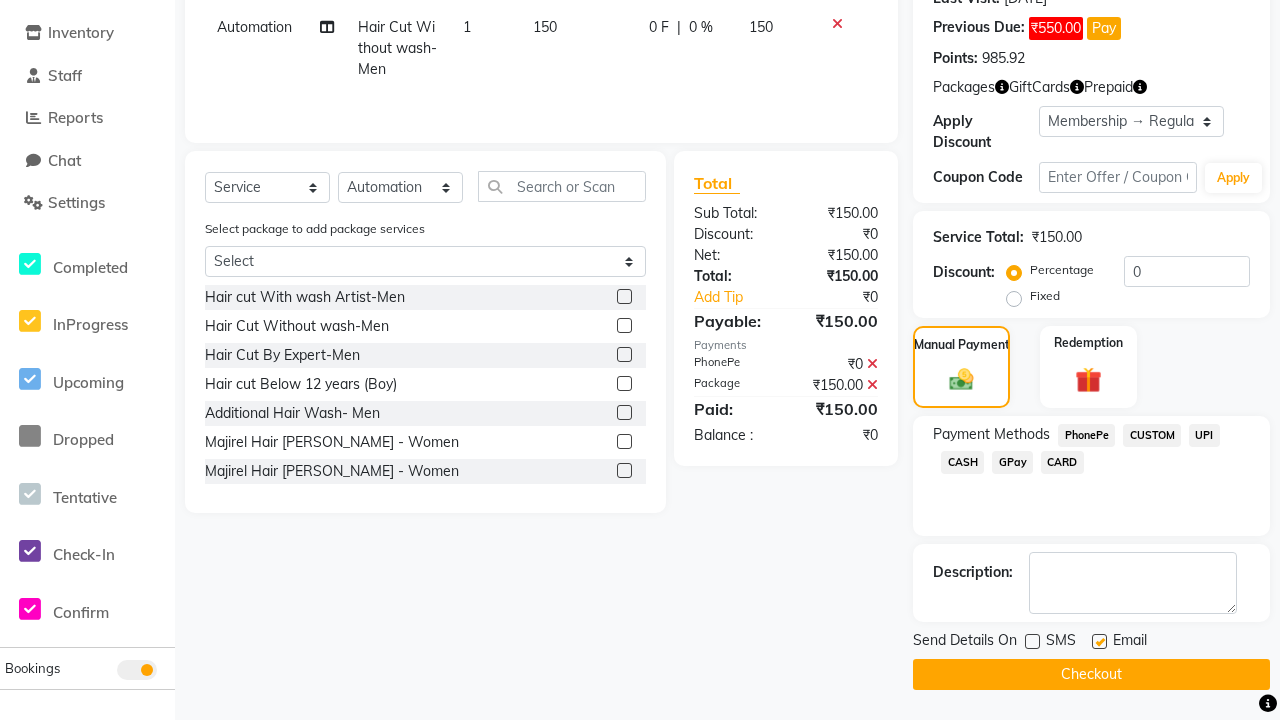 click 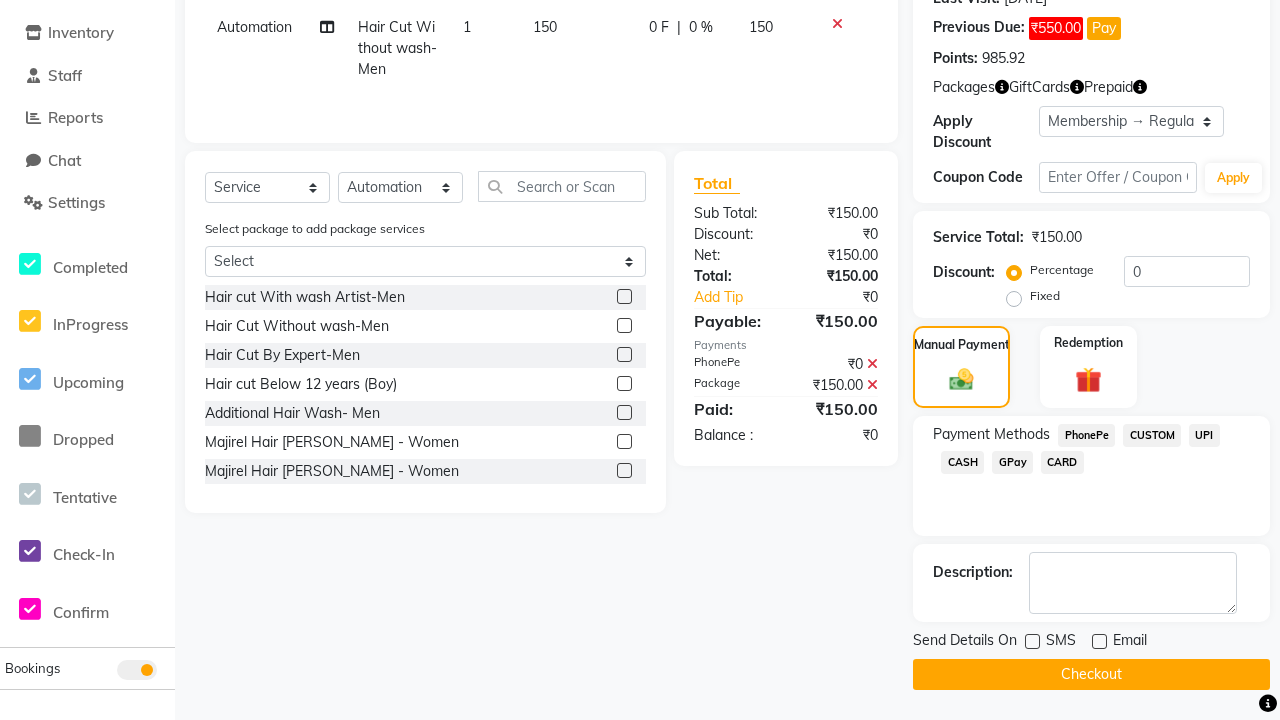 click on "Checkout" 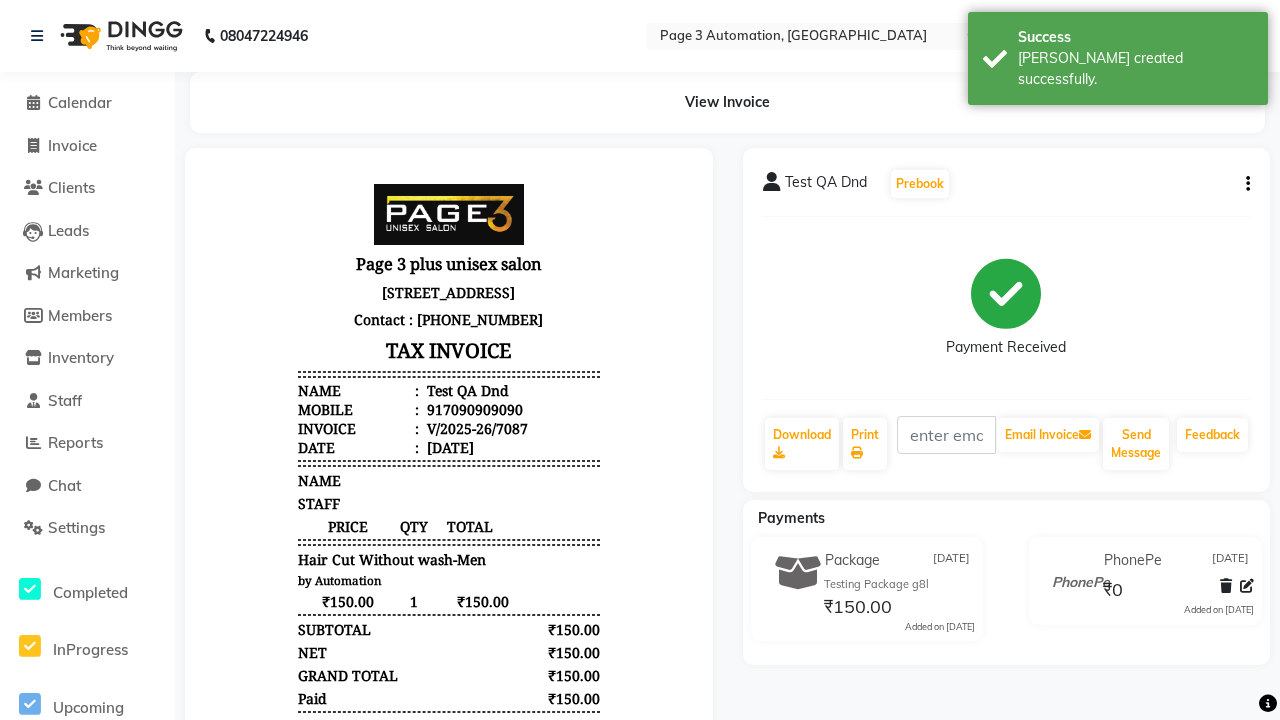 scroll, scrollTop: 0, scrollLeft: 0, axis: both 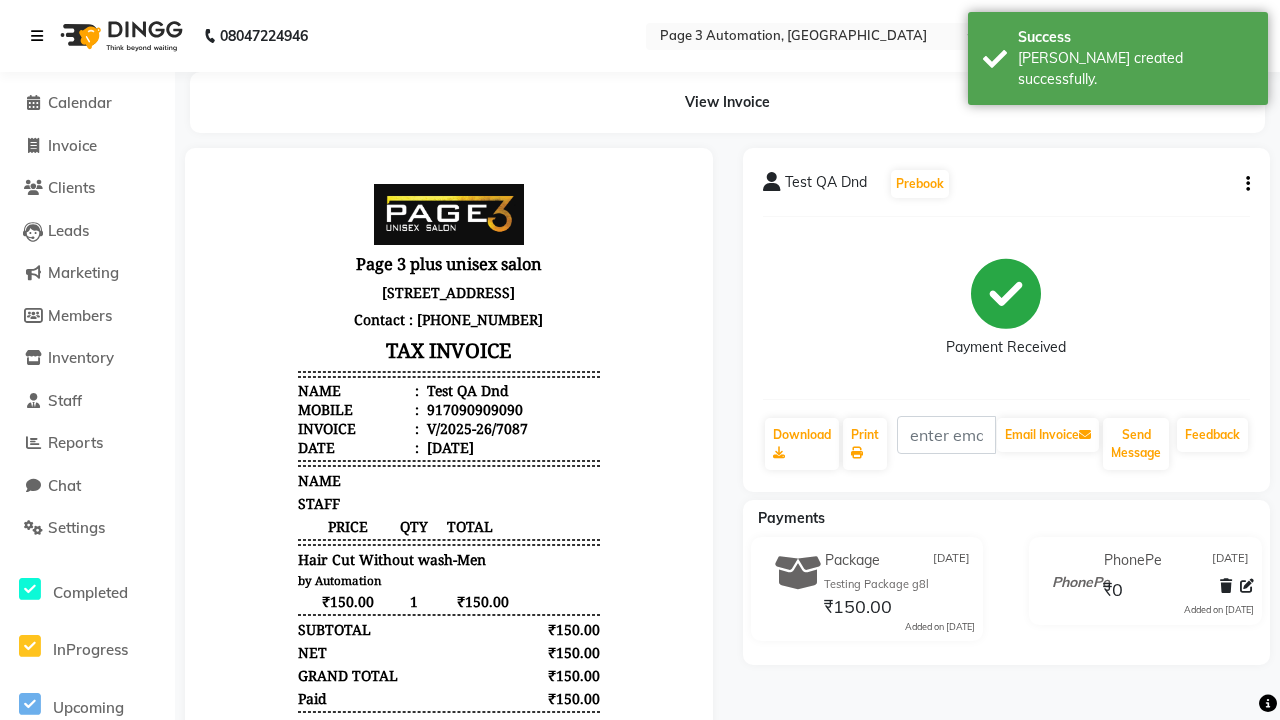 click on "[PERSON_NAME] created successfully." at bounding box center [1135, 69] 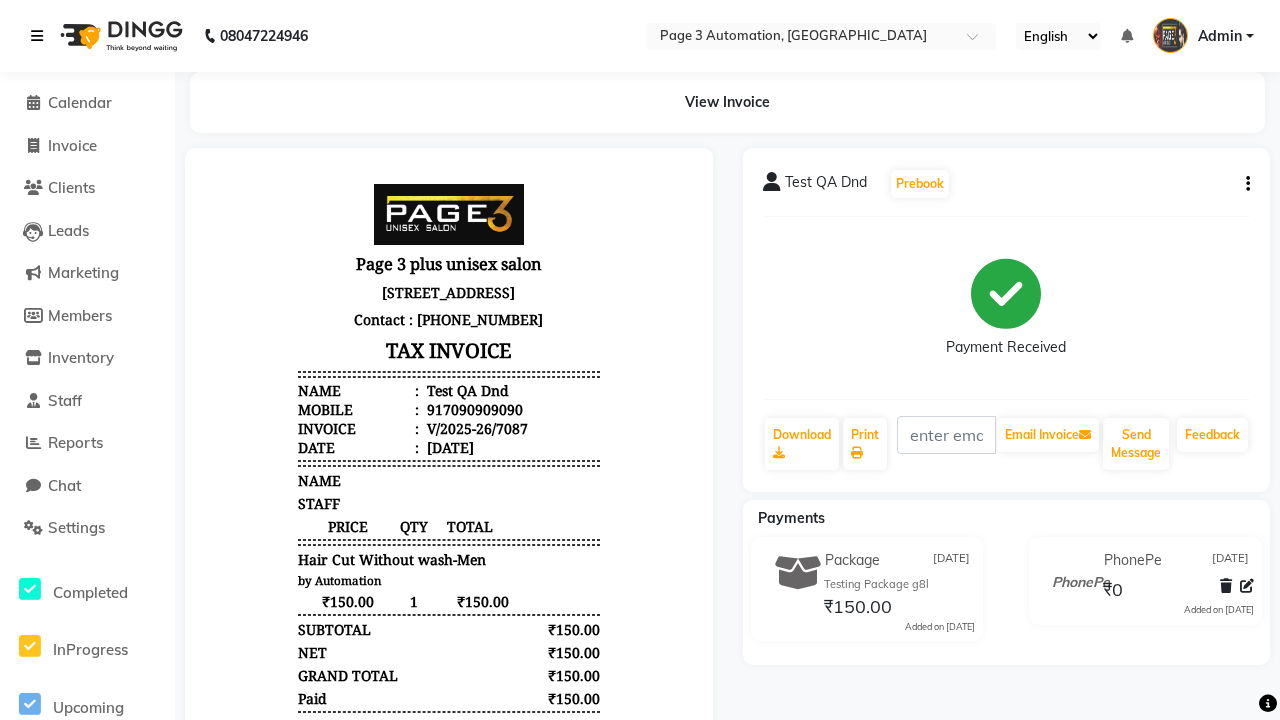 click at bounding box center (37, 36) 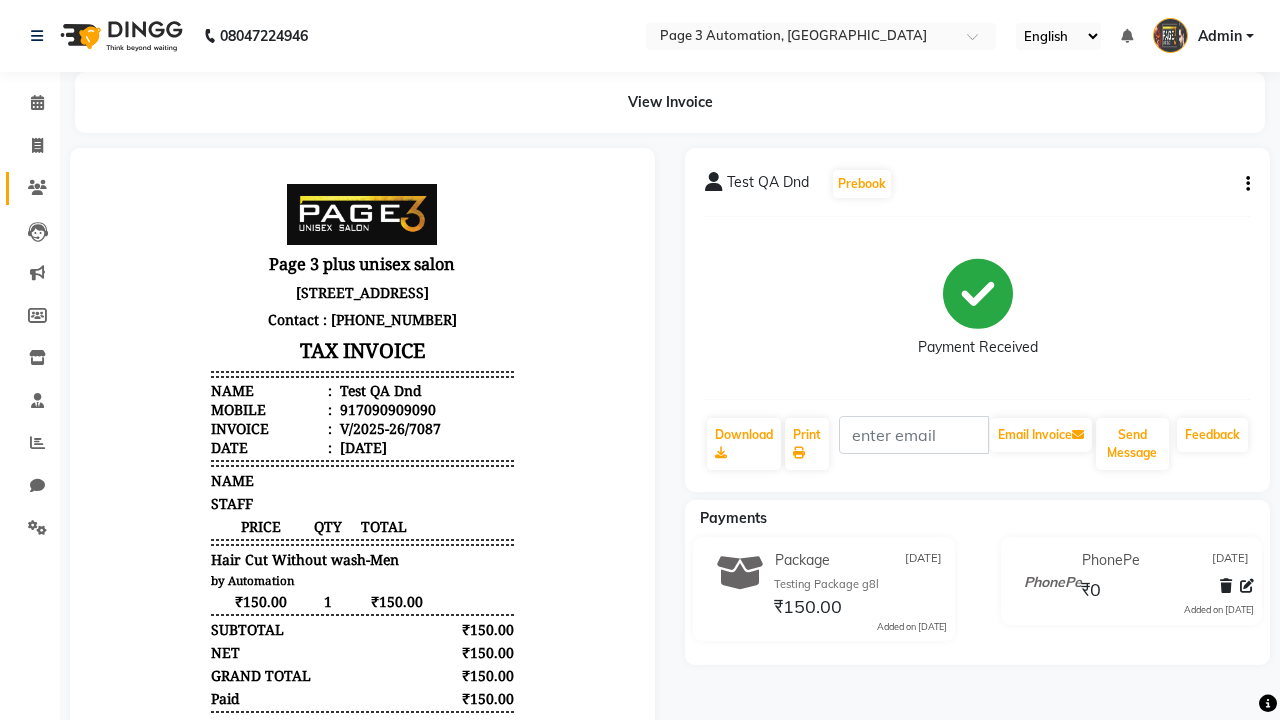 click 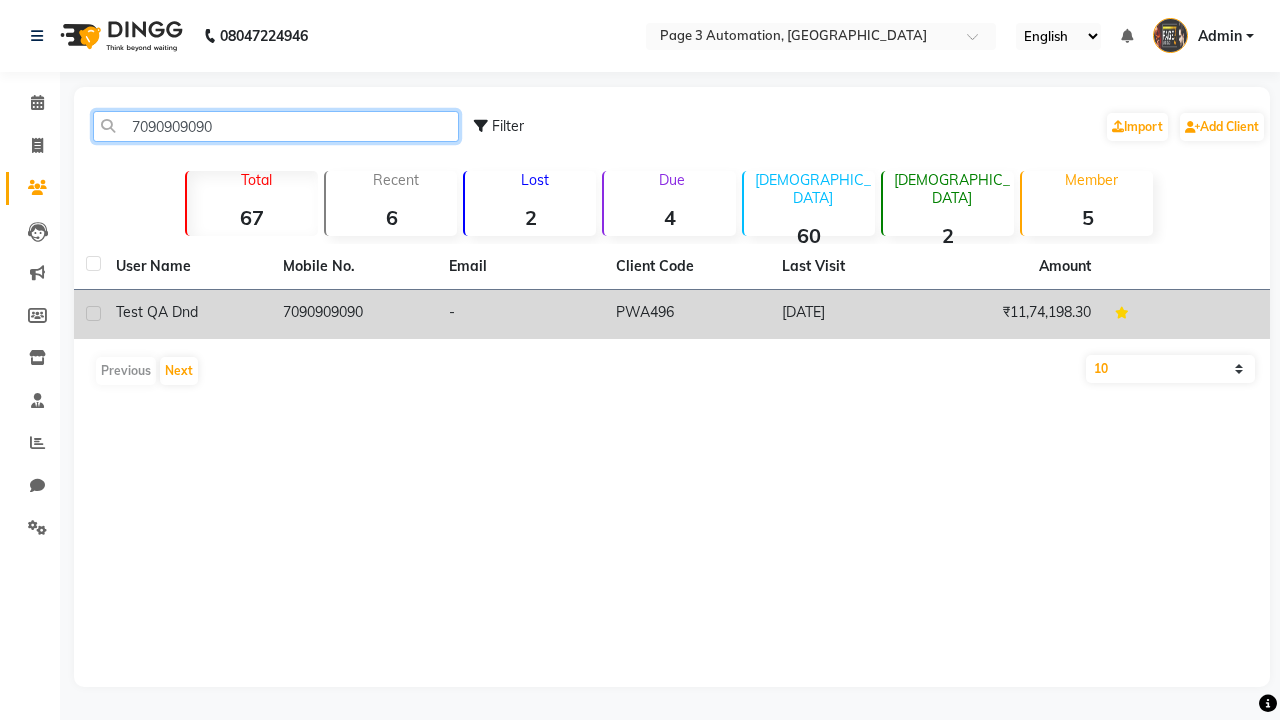 type on "7090909090" 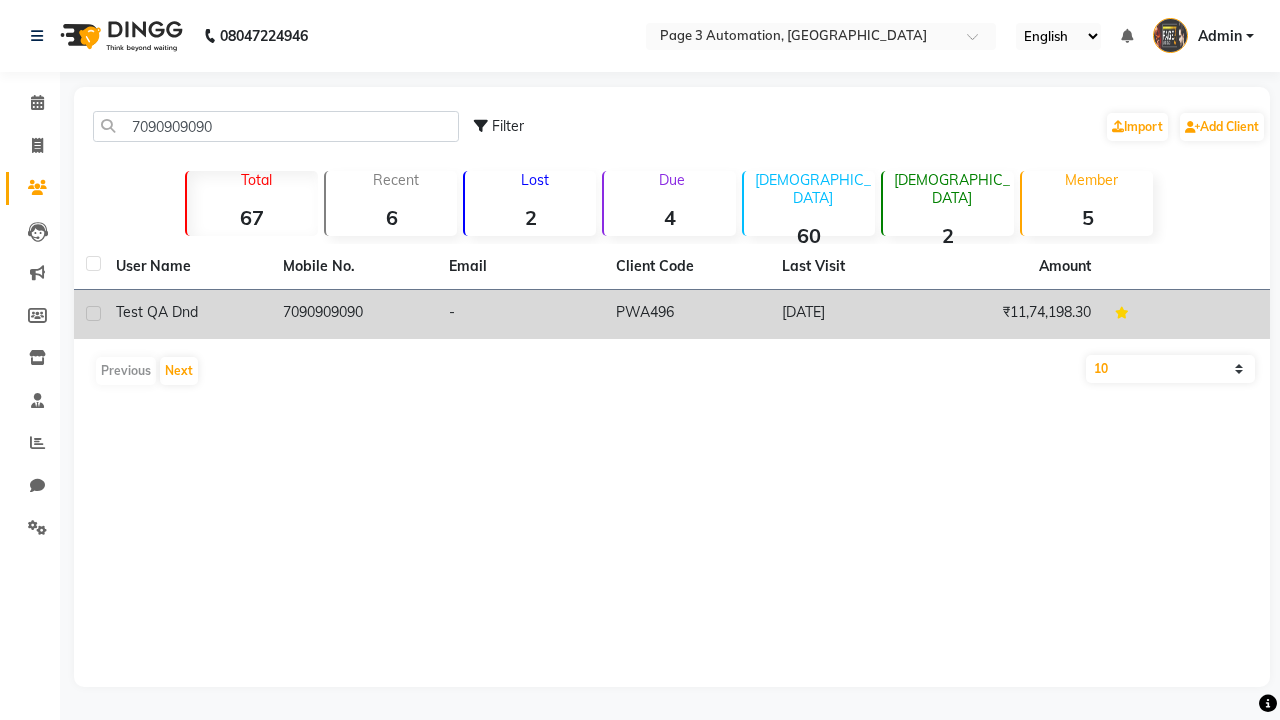 click on "7090909090" 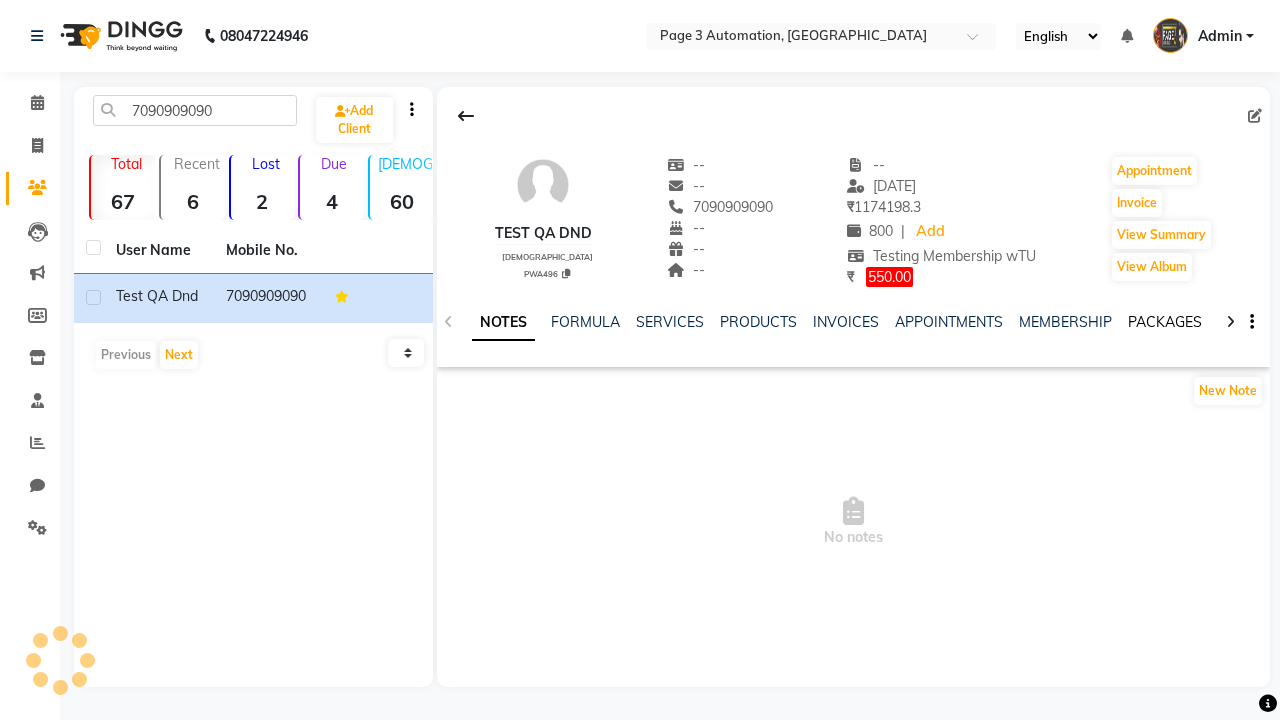 click on "PACKAGES" 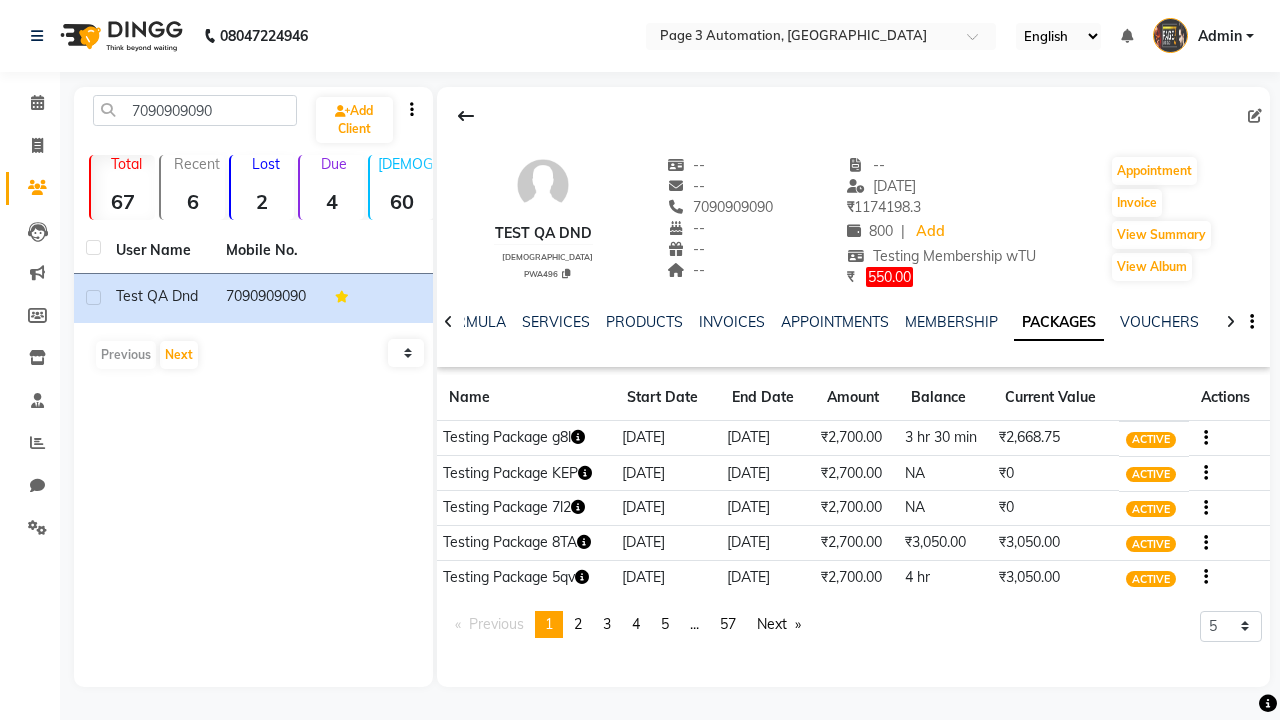 click 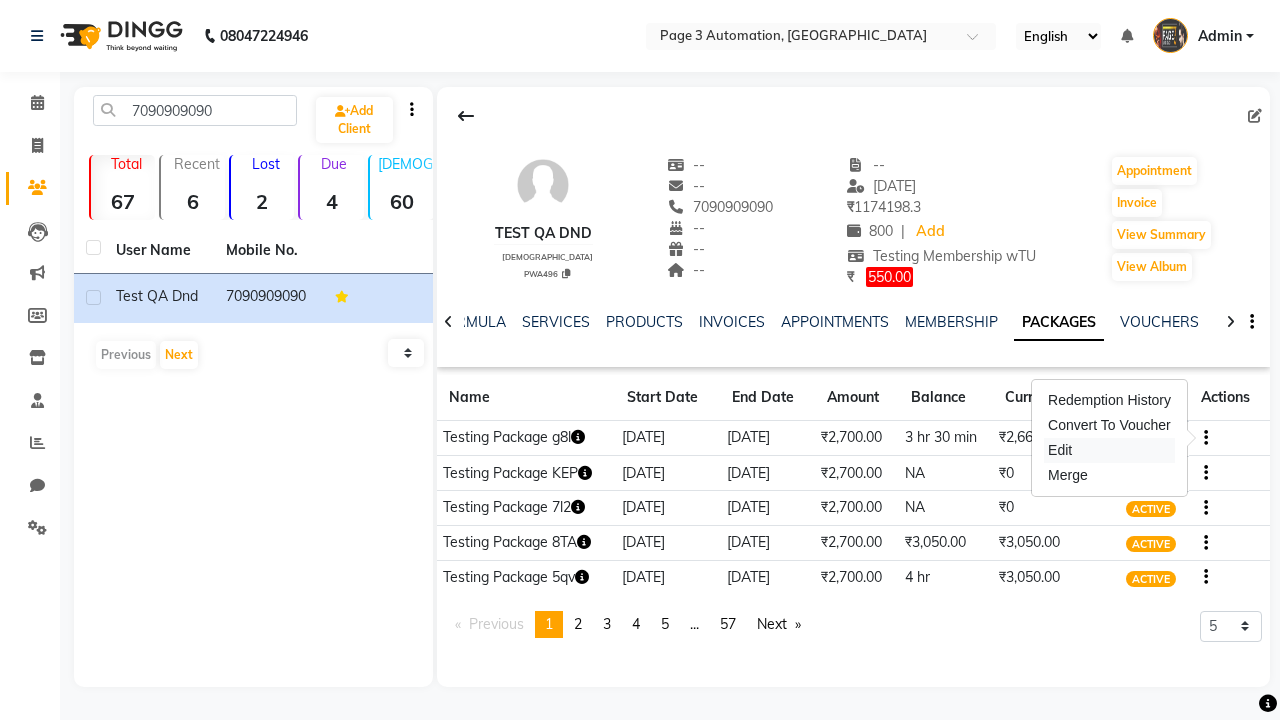 click on "Edit" at bounding box center [1109, 450] 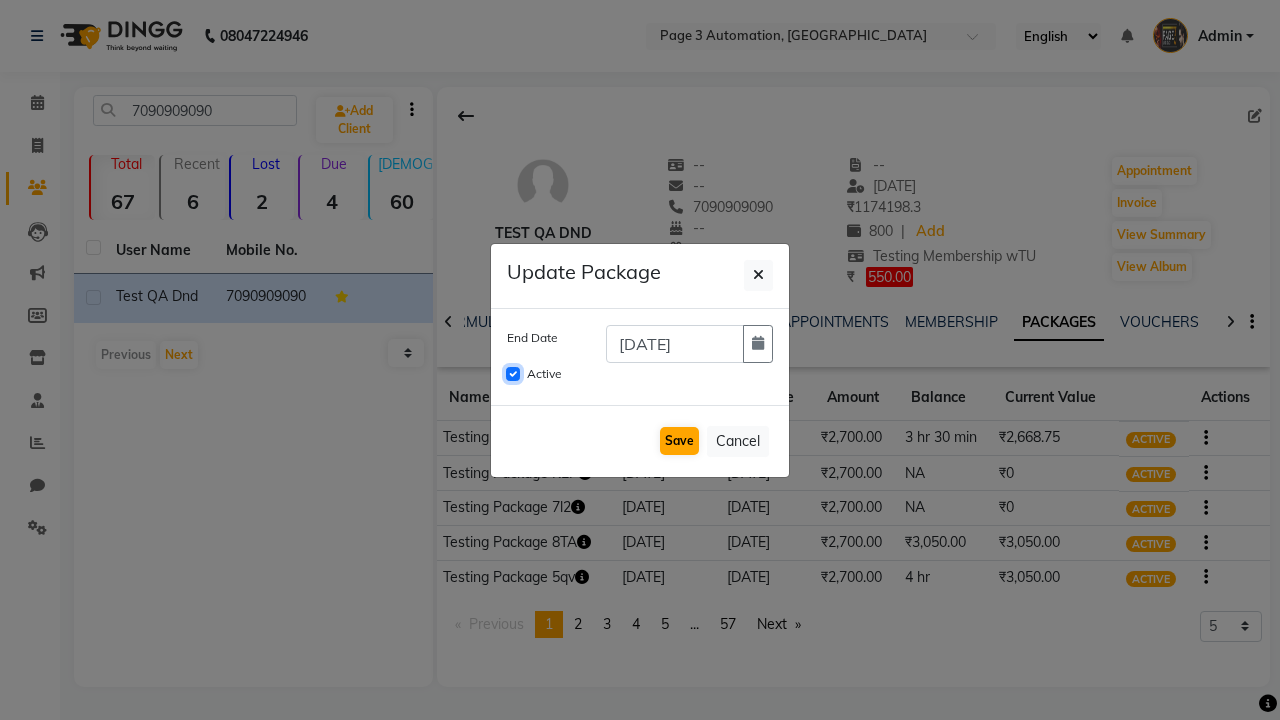 click on "Active" at bounding box center (513, 374) 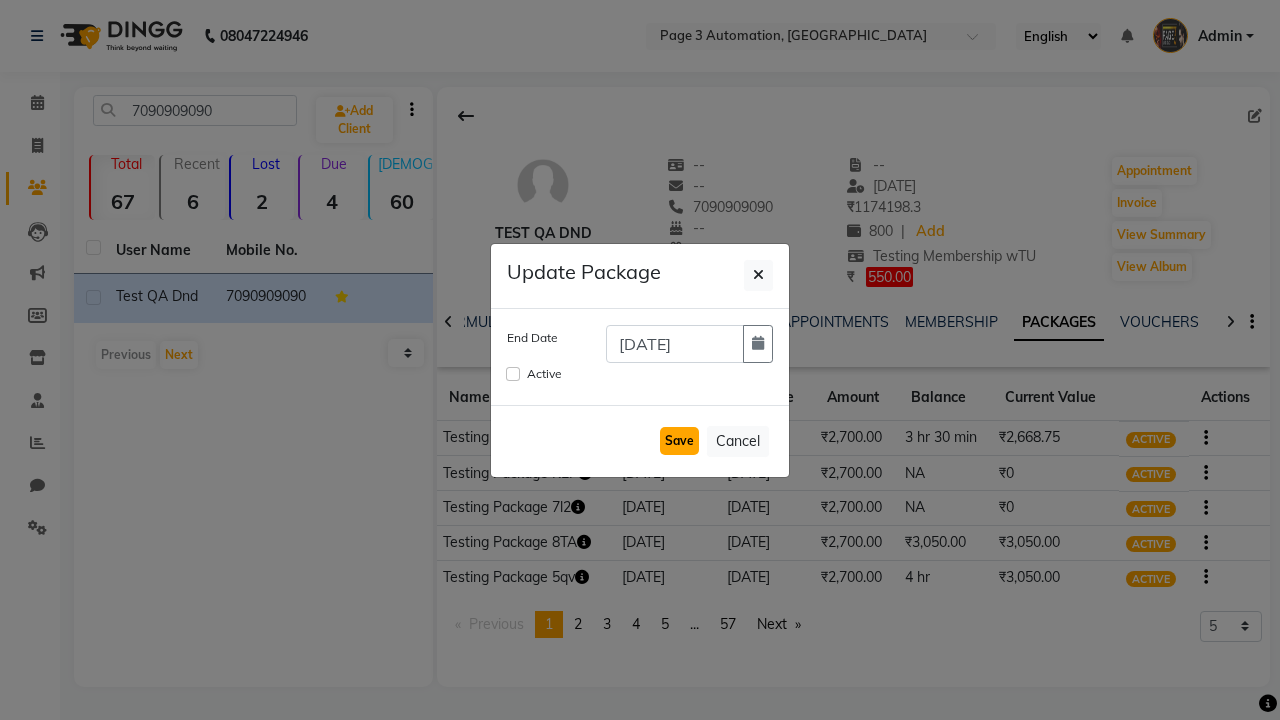 click on "Save" 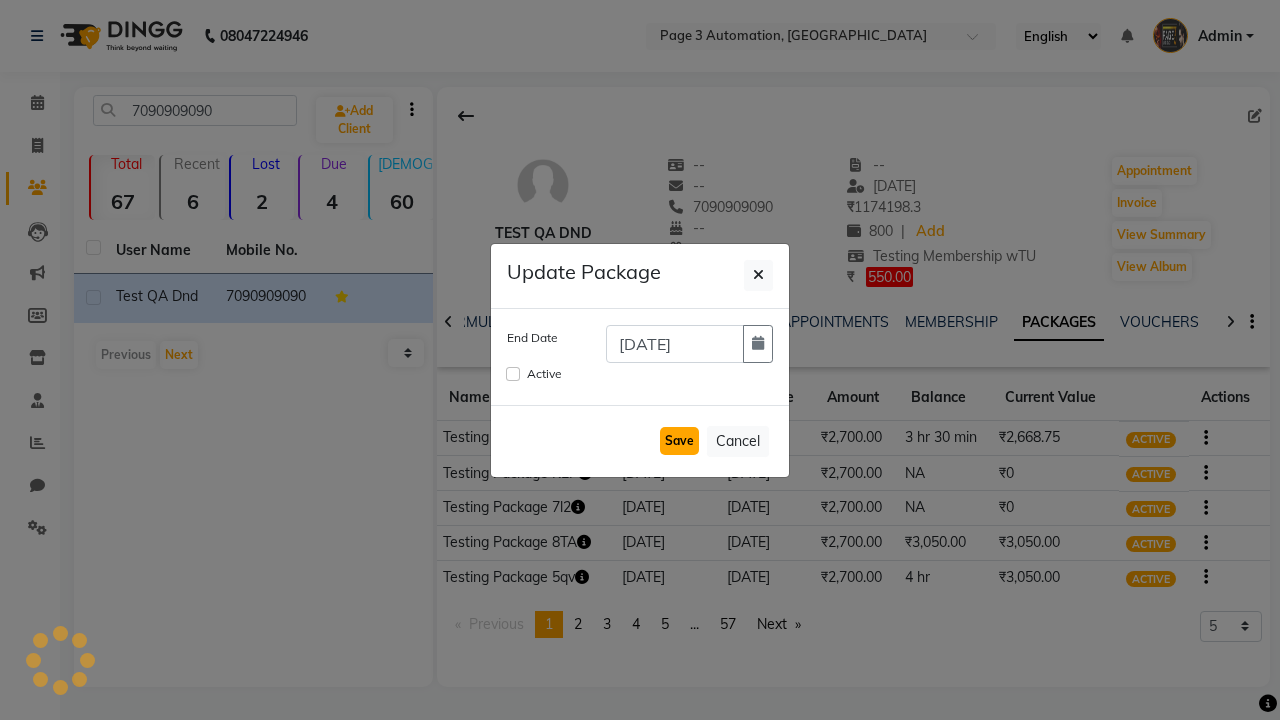 type 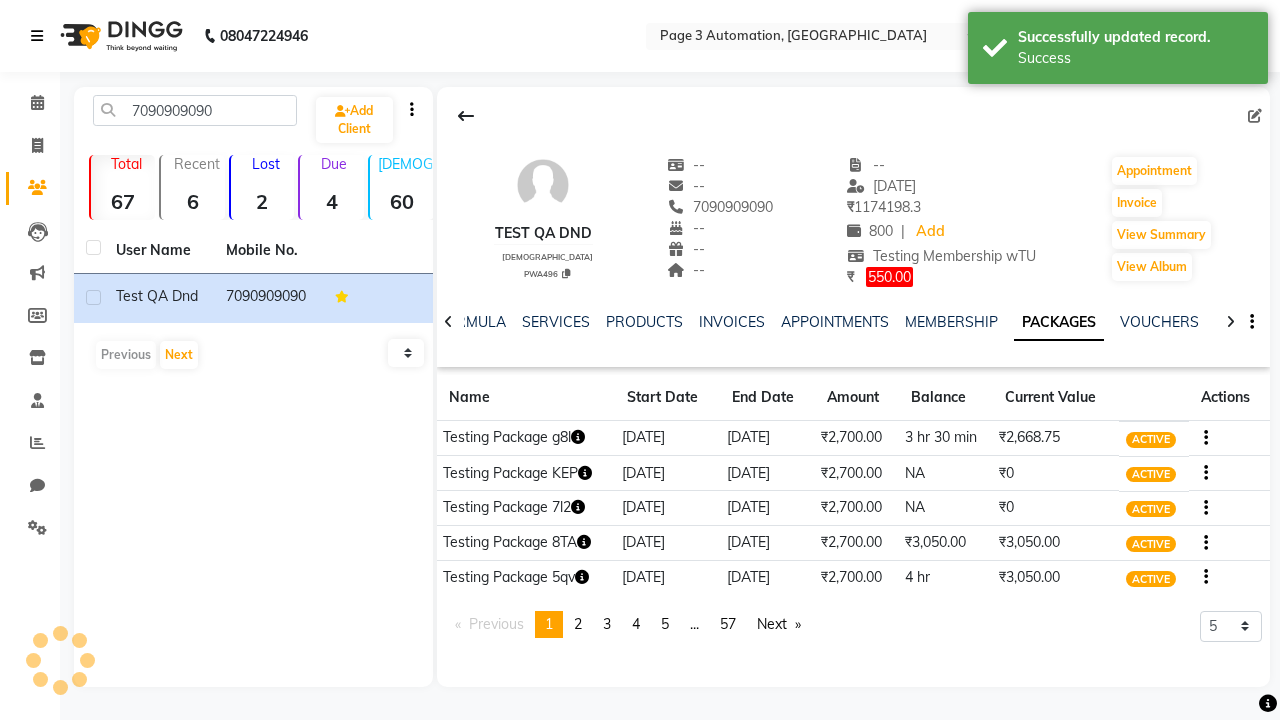 click on "Success" at bounding box center (1135, 58) 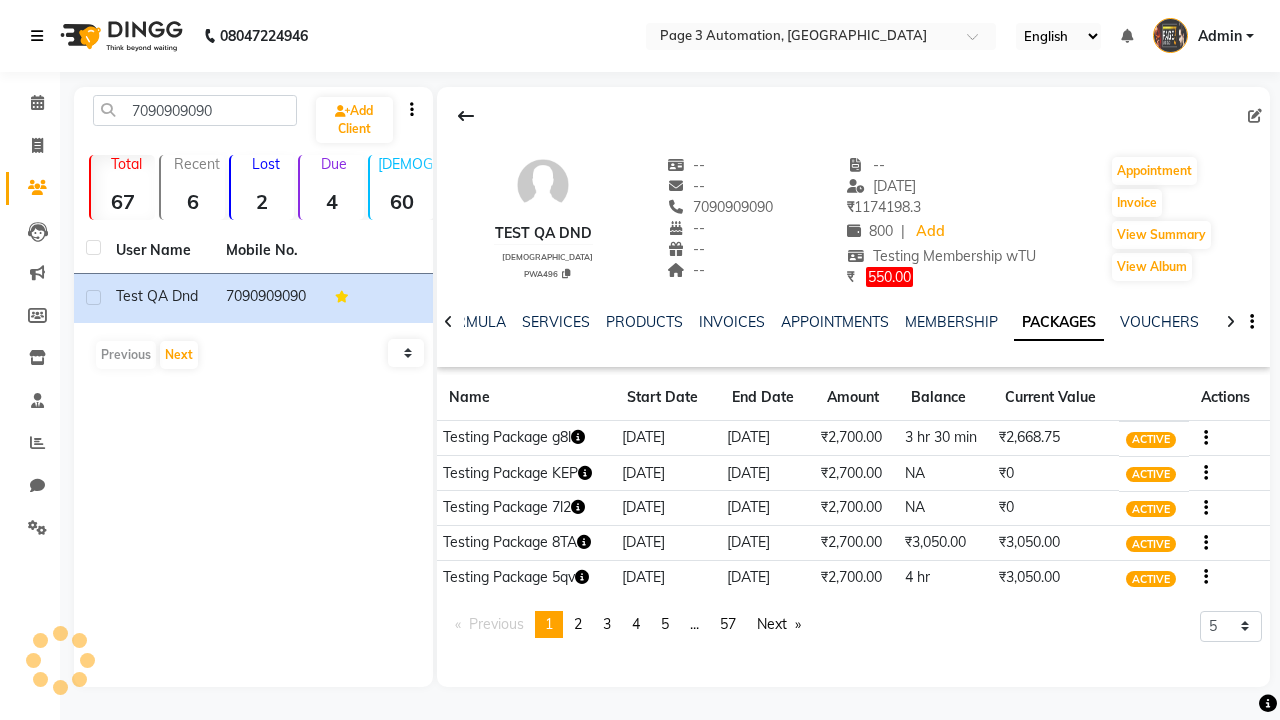 click at bounding box center (37, 36) 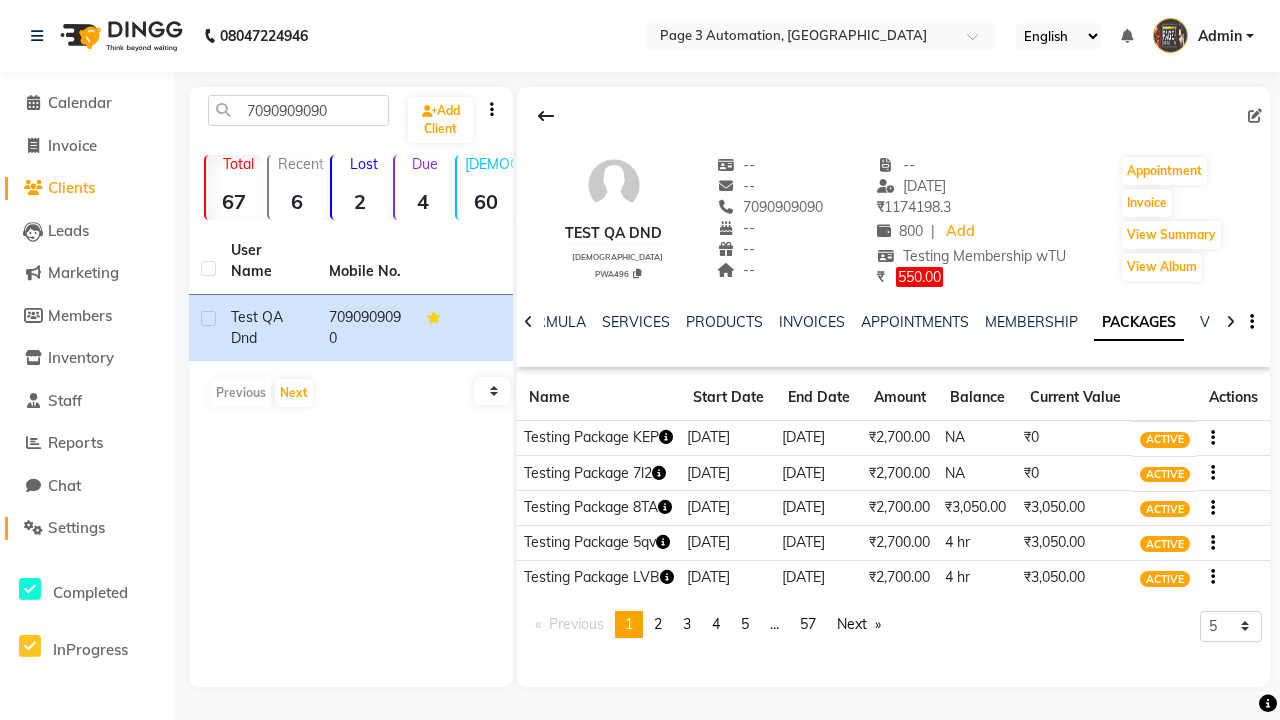 click on "Settings" 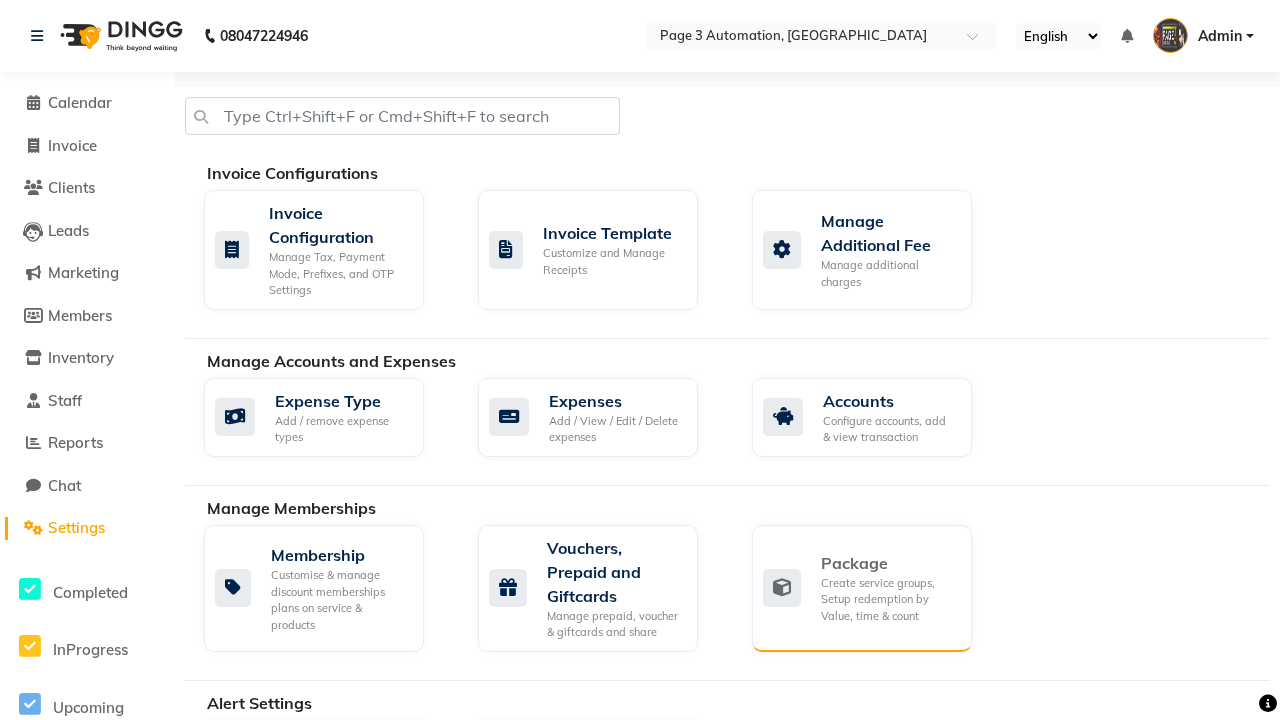 click on "Package" 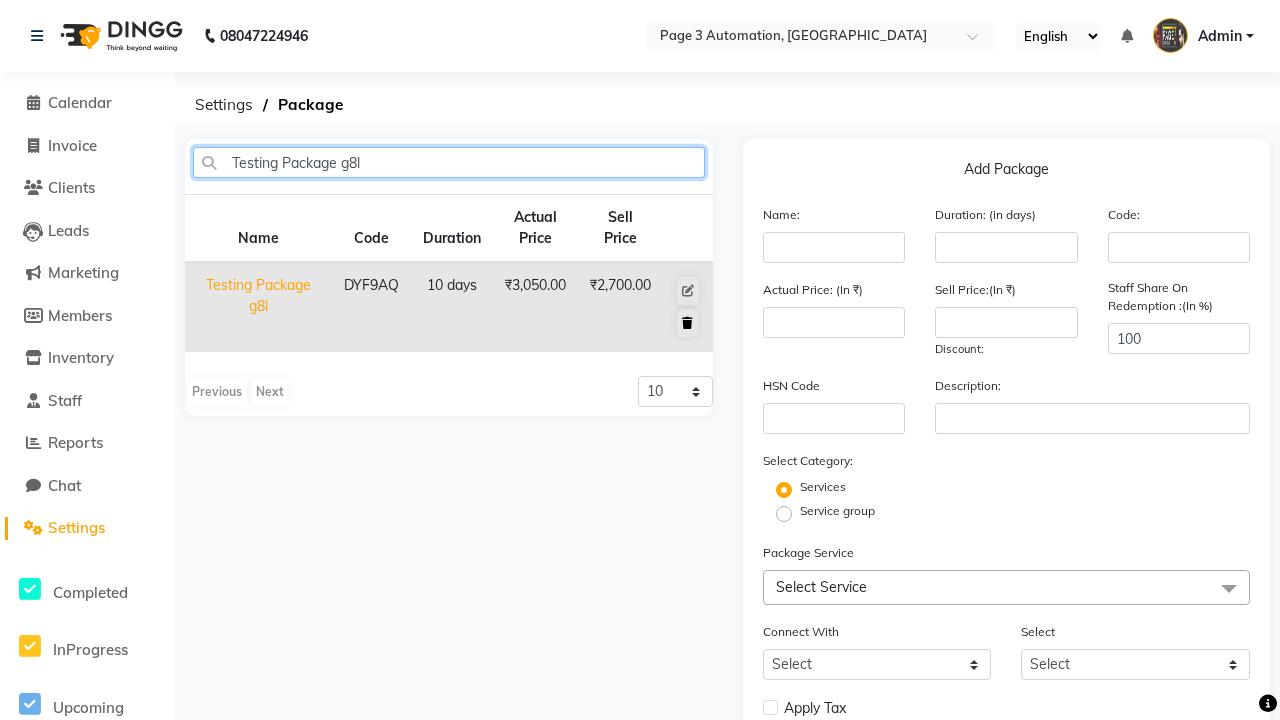type on "Testing Package g8l" 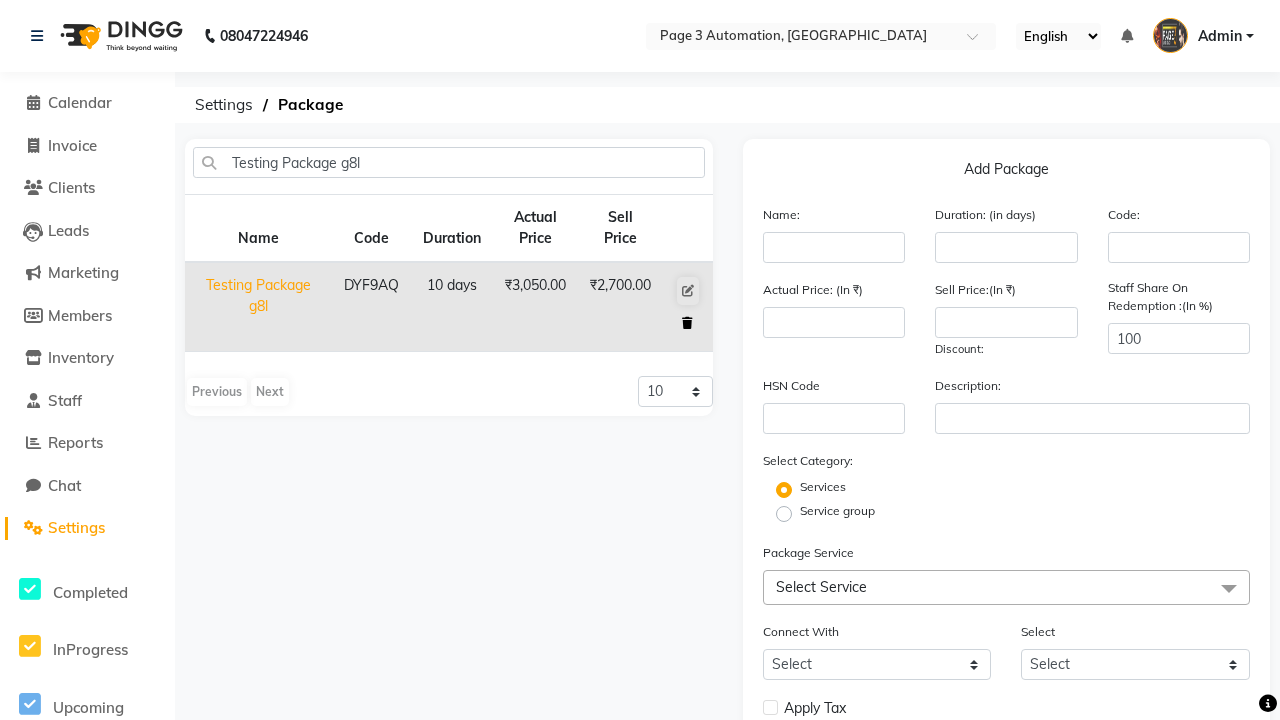 click 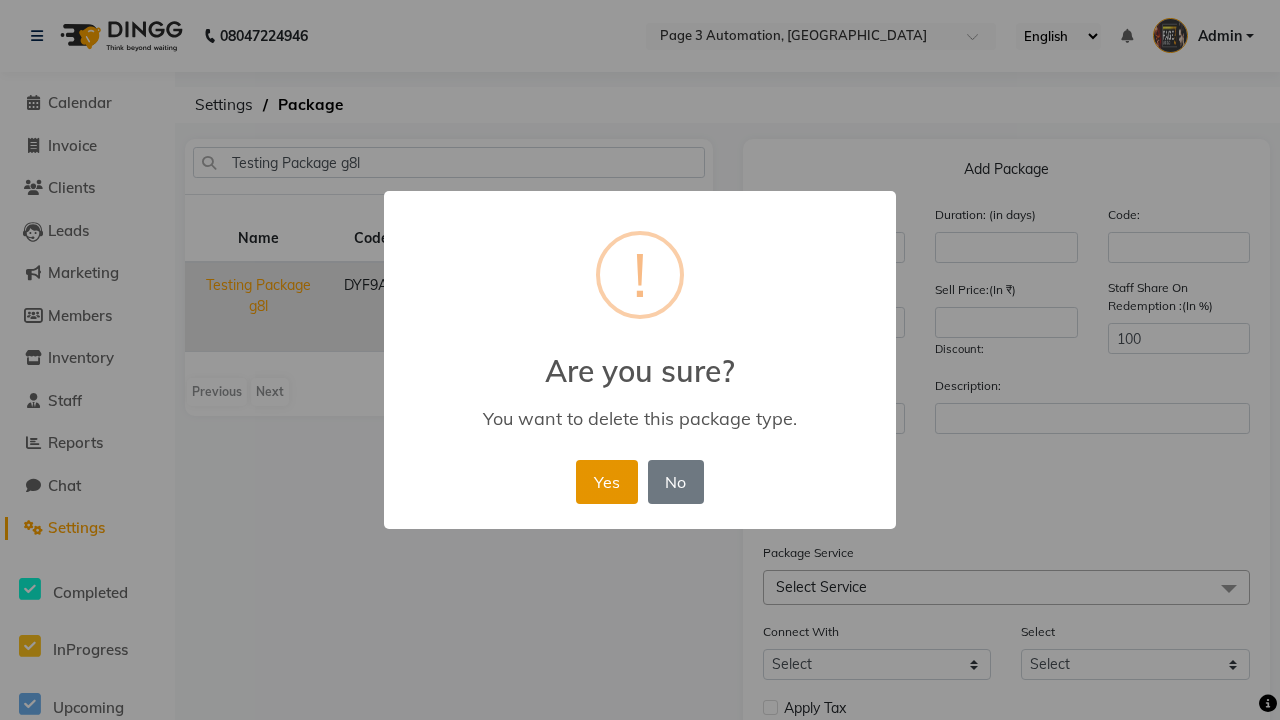 click on "Yes" at bounding box center [606, 482] 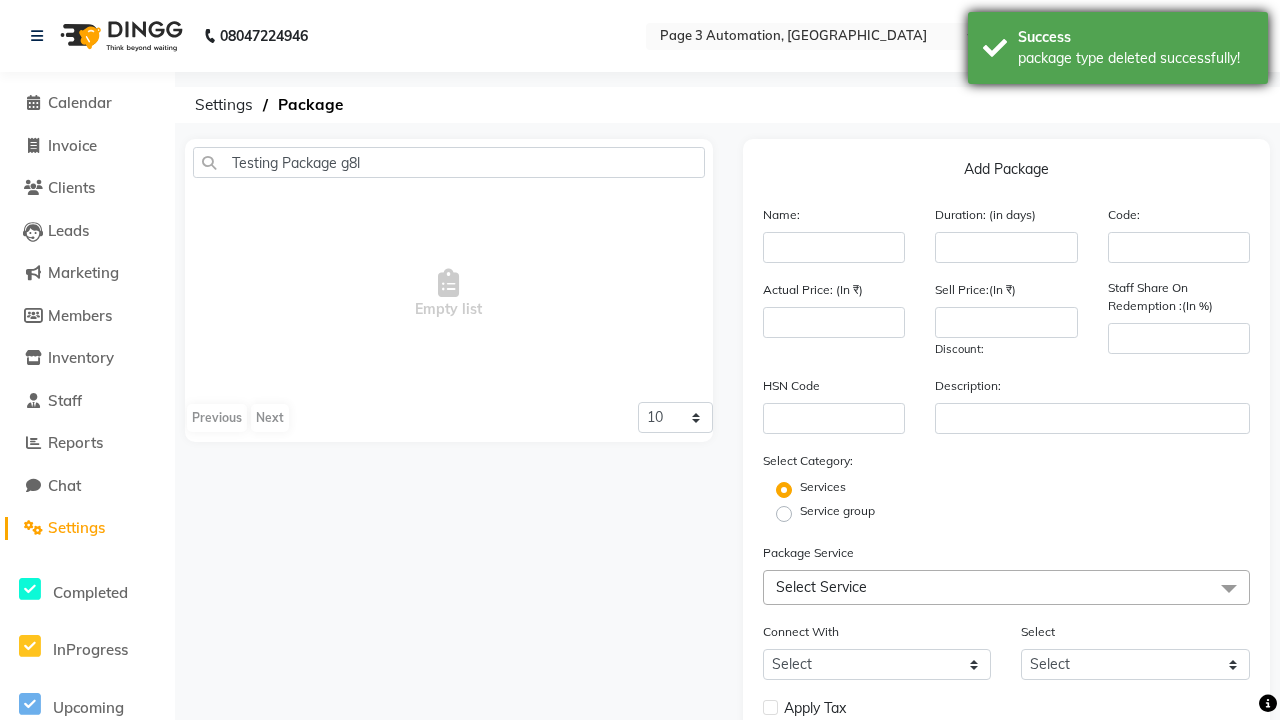 click on "package type deleted successfully!" at bounding box center (1135, 58) 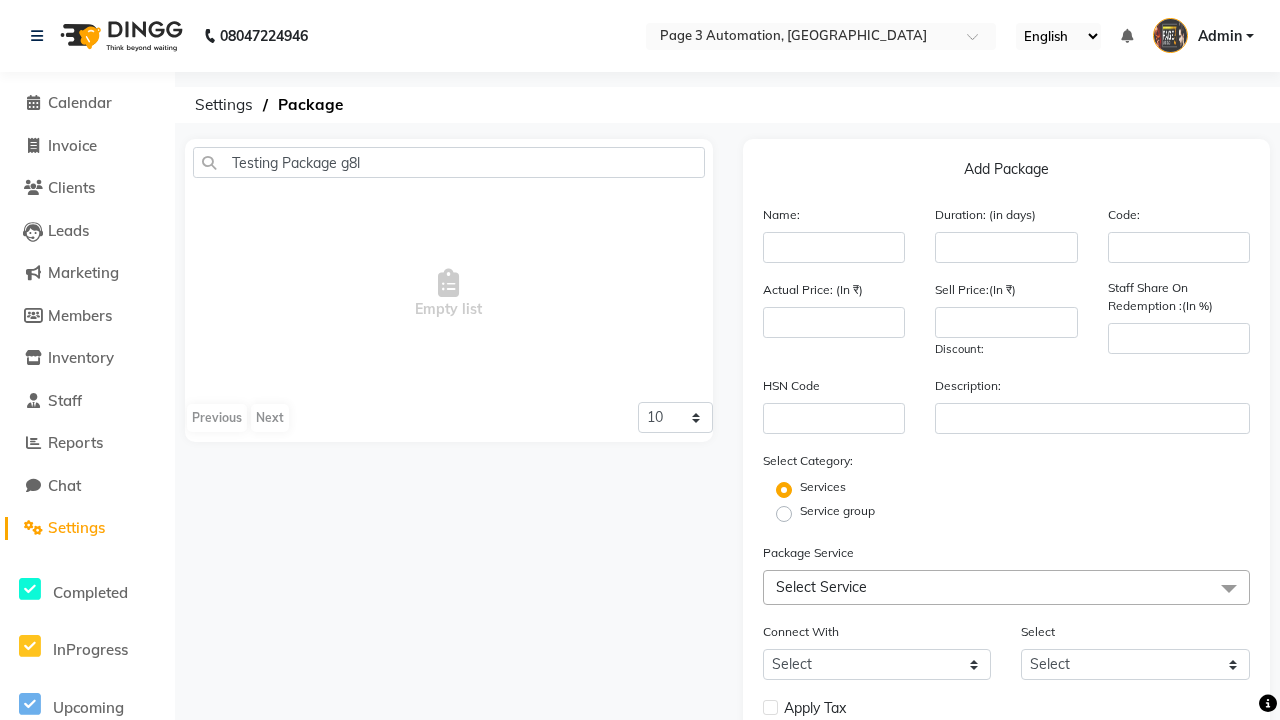 scroll, scrollTop: 0, scrollLeft: 5, axis: horizontal 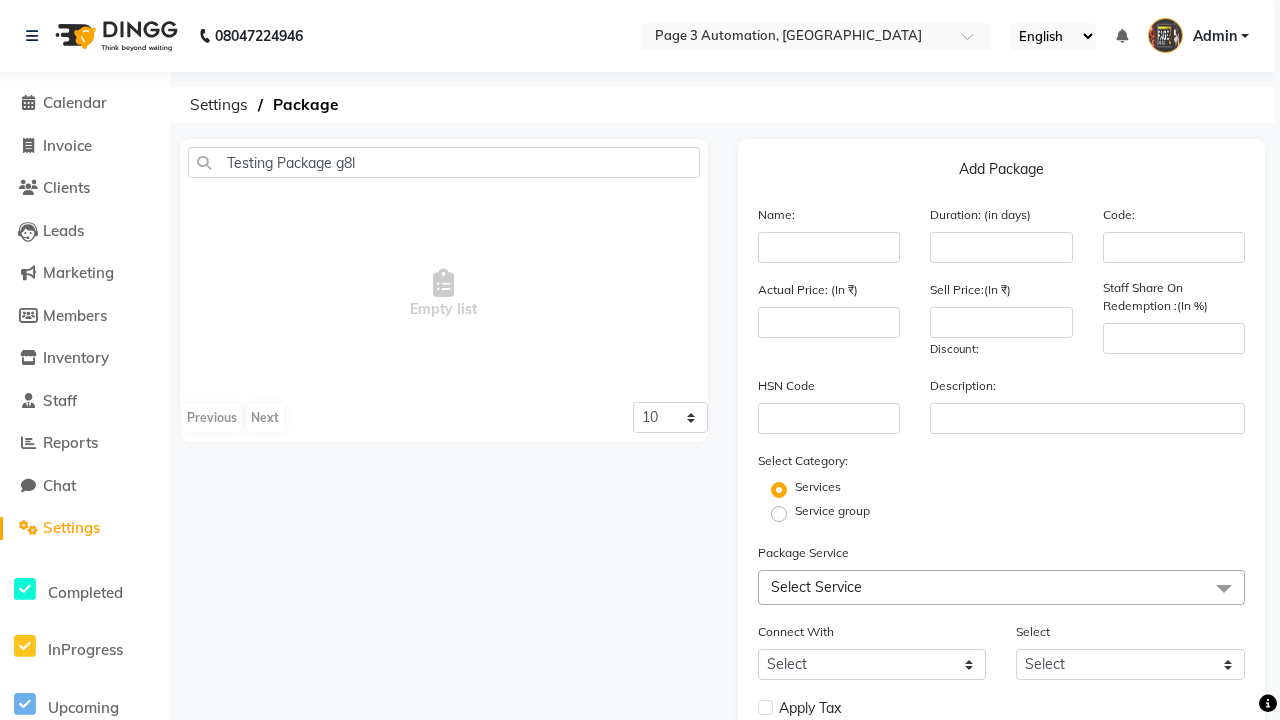 click on "Admin" at bounding box center (1215, 36) 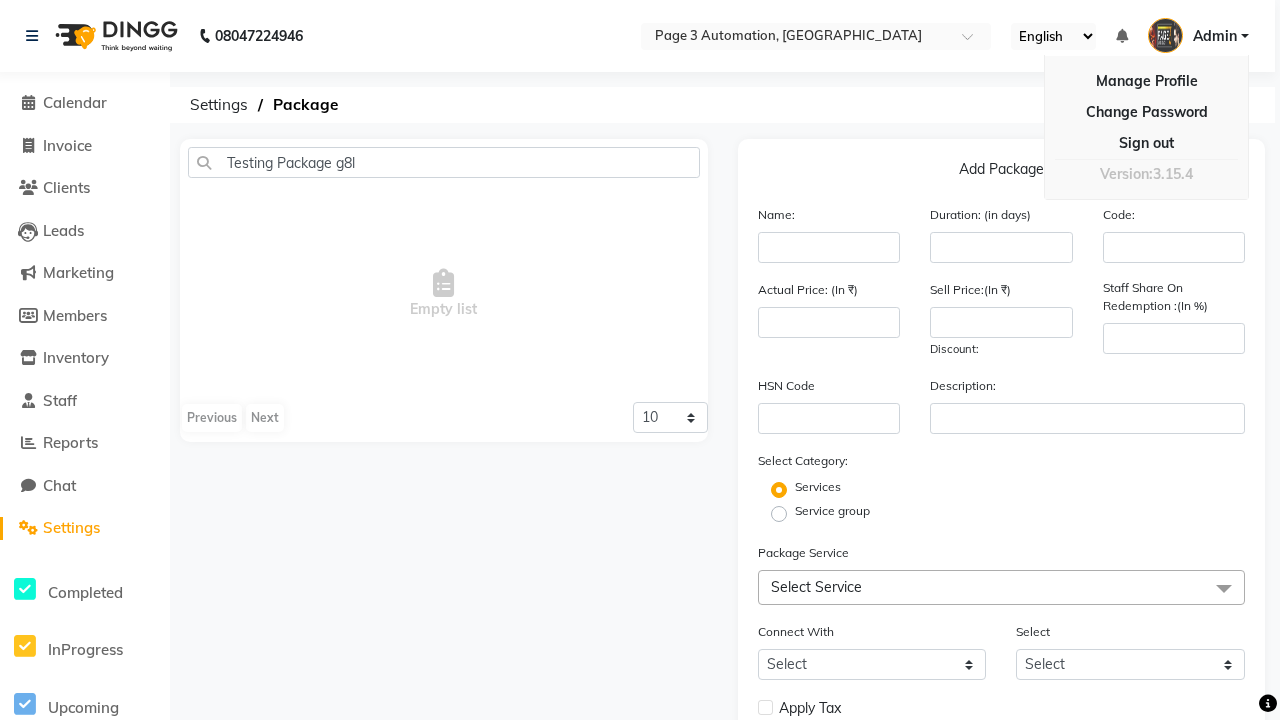 scroll, scrollTop: 20, scrollLeft: 0, axis: vertical 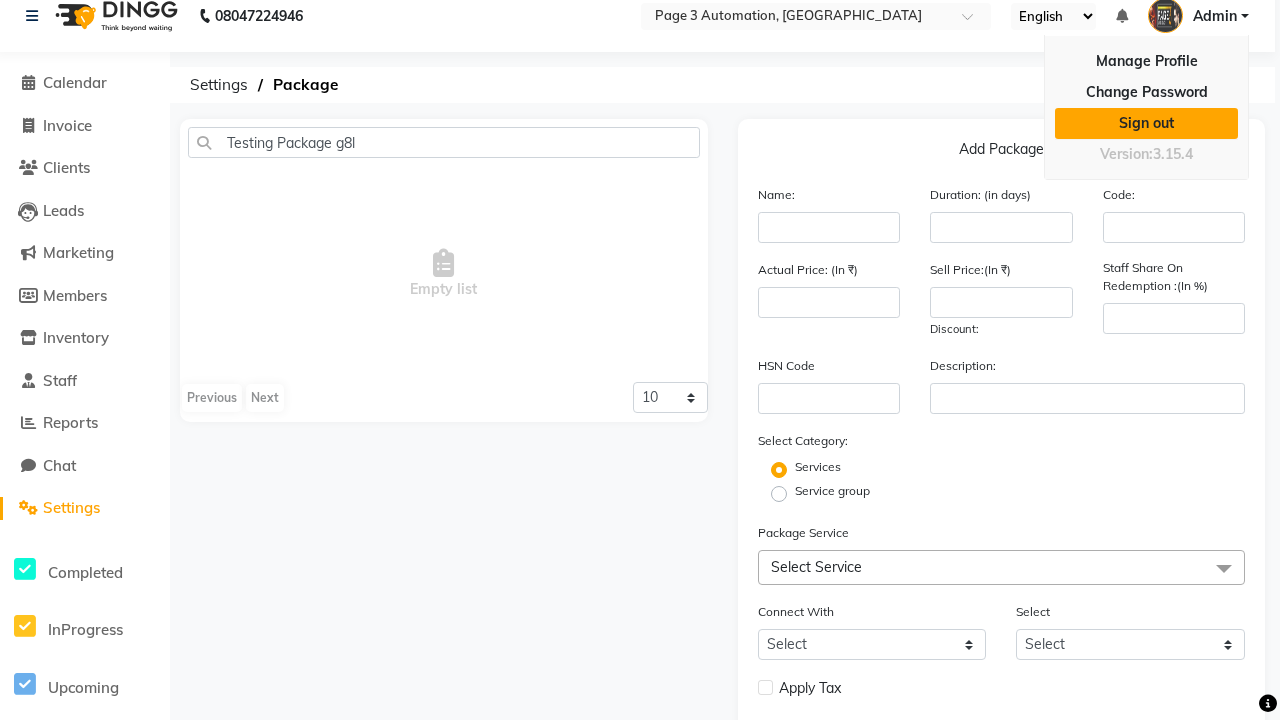 click on "Sign out" at bounding box center (1146, 123) 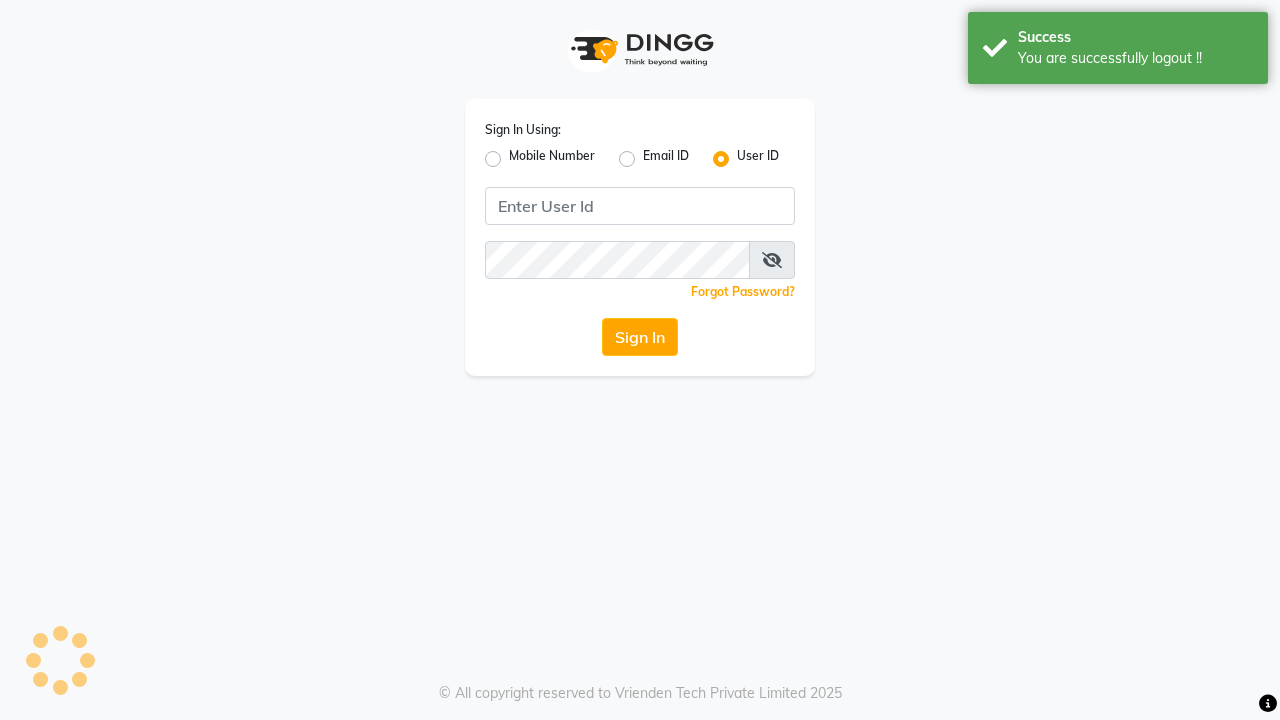 scroll, scrollTop: 0, scrollLeft: 0, axis: both 